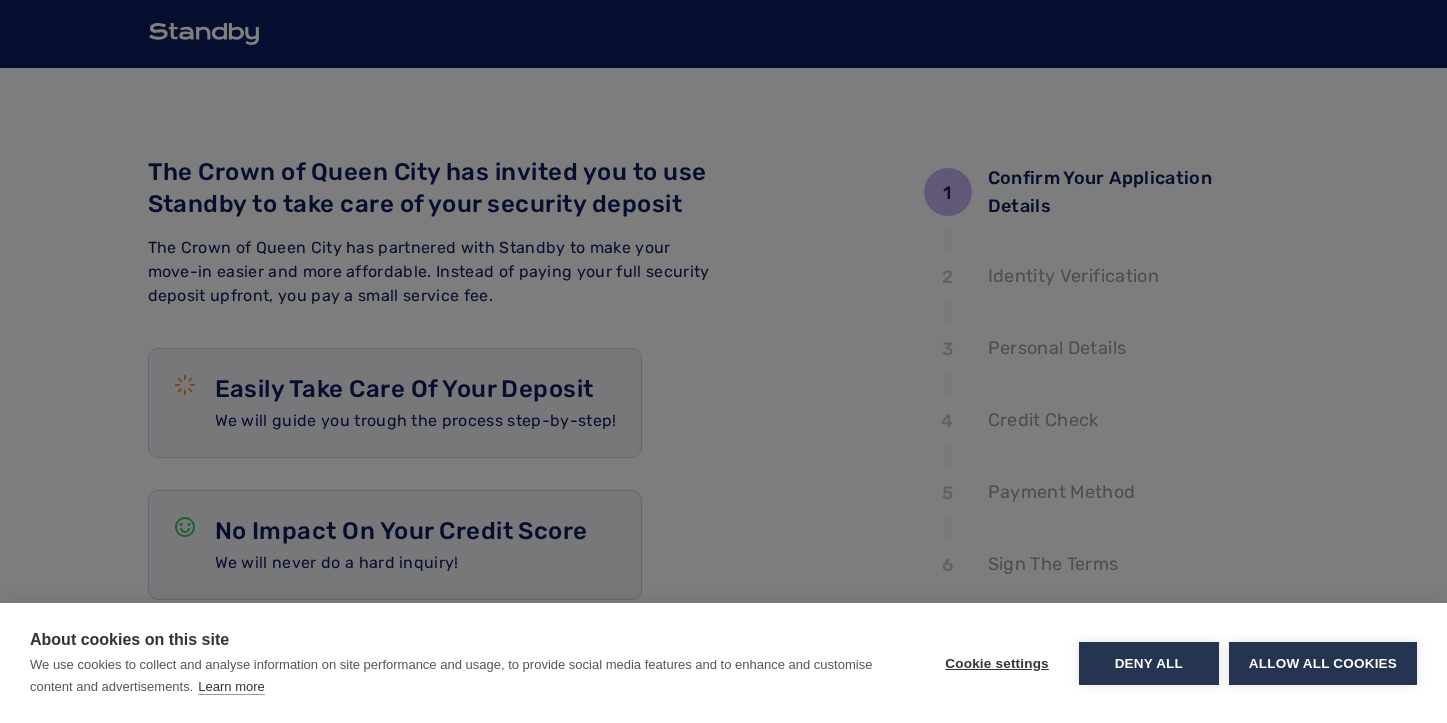 scroll, scrollTop: 0, scrollLeft: 0, axis: both 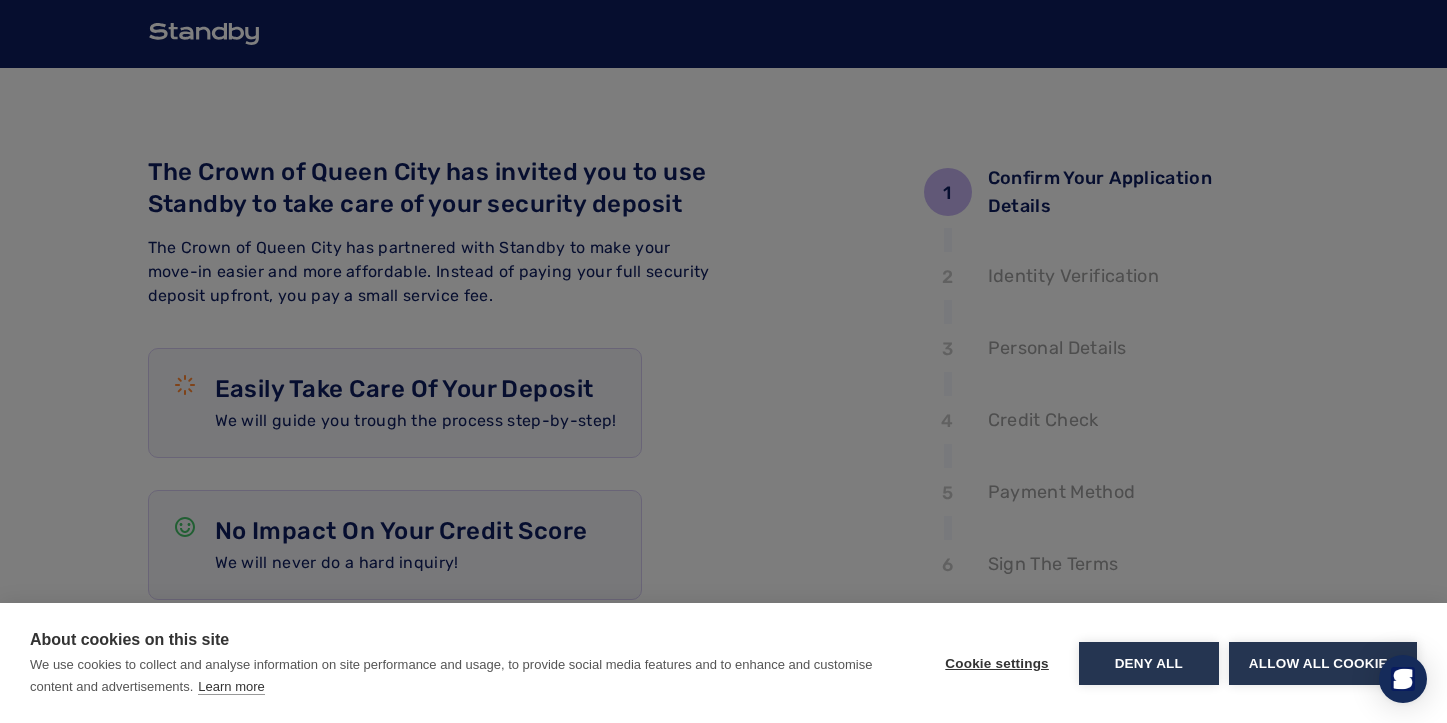 click on "About cookies on this site We use cookies to collect and analyse information on site performance and usage, to provide social media features and to enhance and customise content and advertisements. Learn more Cookie settings Deny all Allow all cookies" at bounding box center [723, 361] 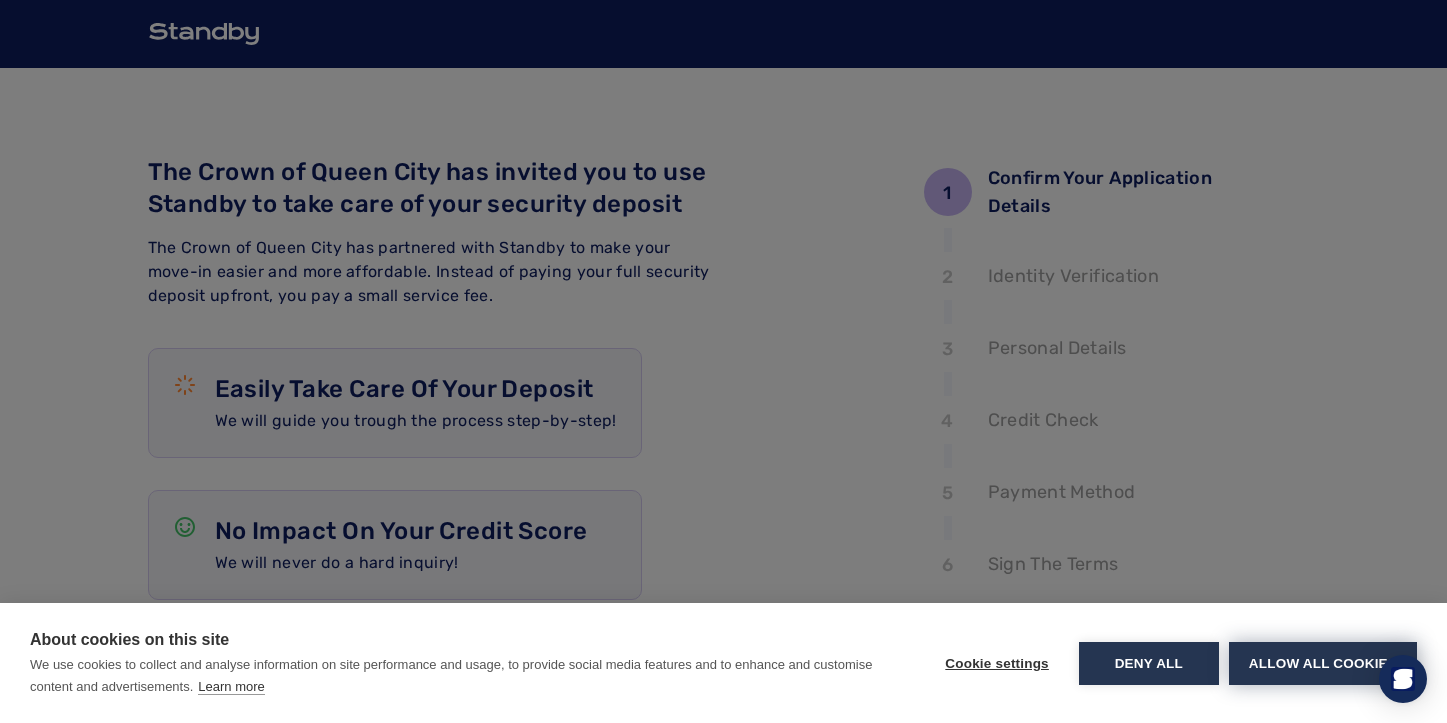 click on "Allow all cookies" at bounding box center [1323, 663] 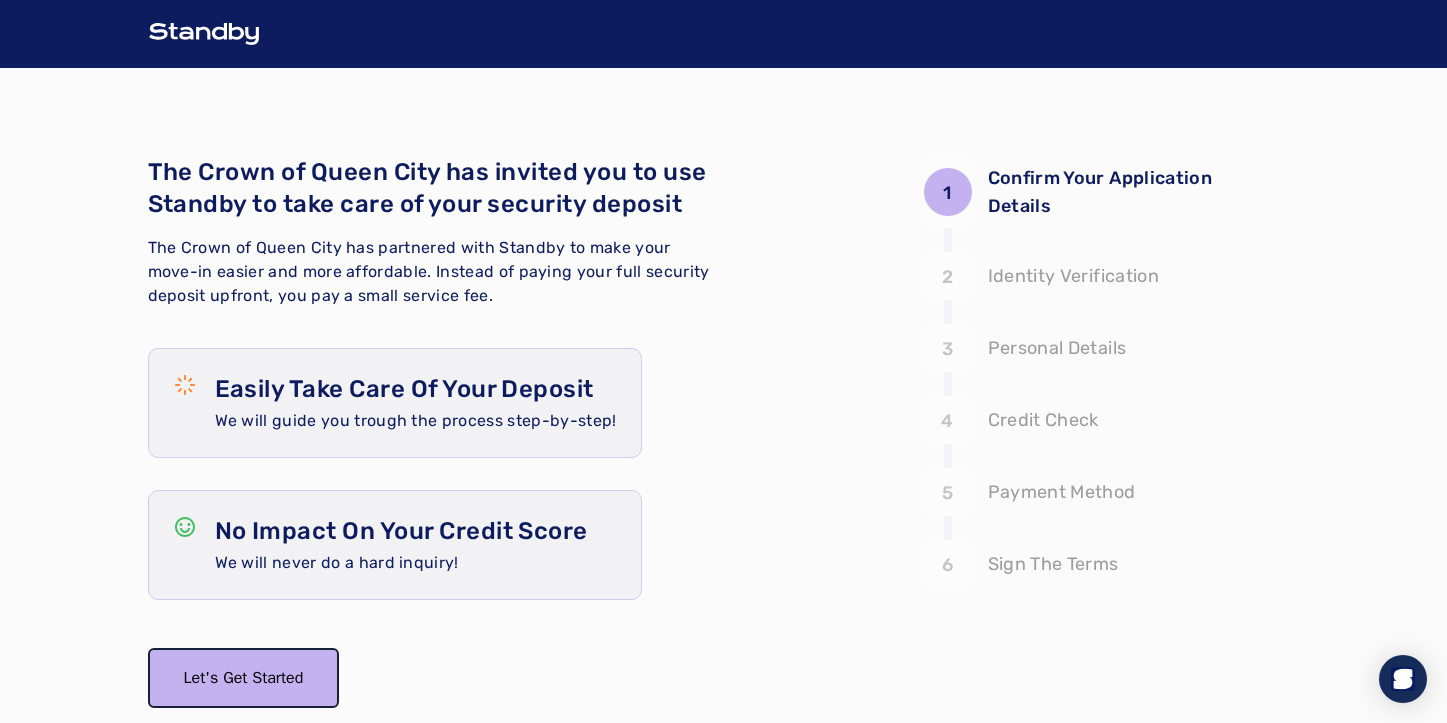 click on "Let's Get Started" at bounding box center [244, 678] 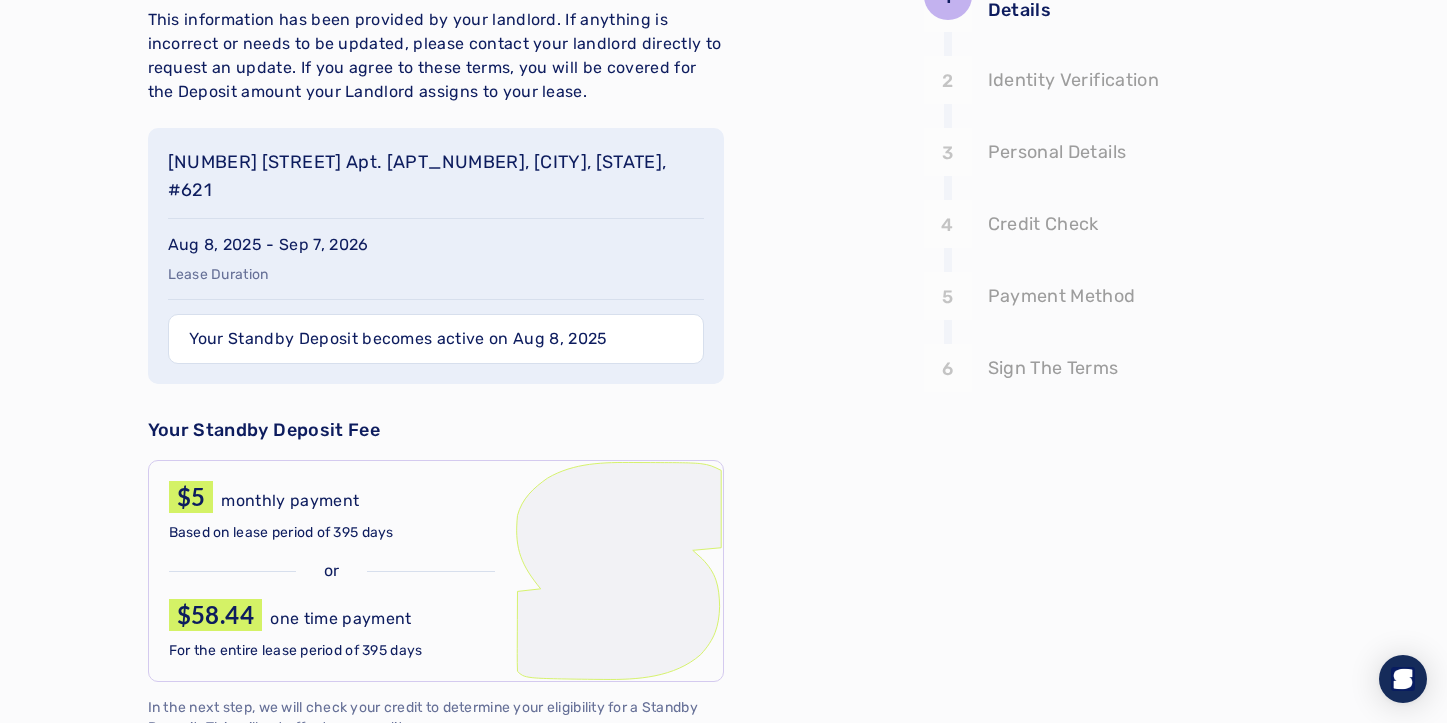 scroll, scrollTop: 197, scrollLeft: 0, axis: vertical 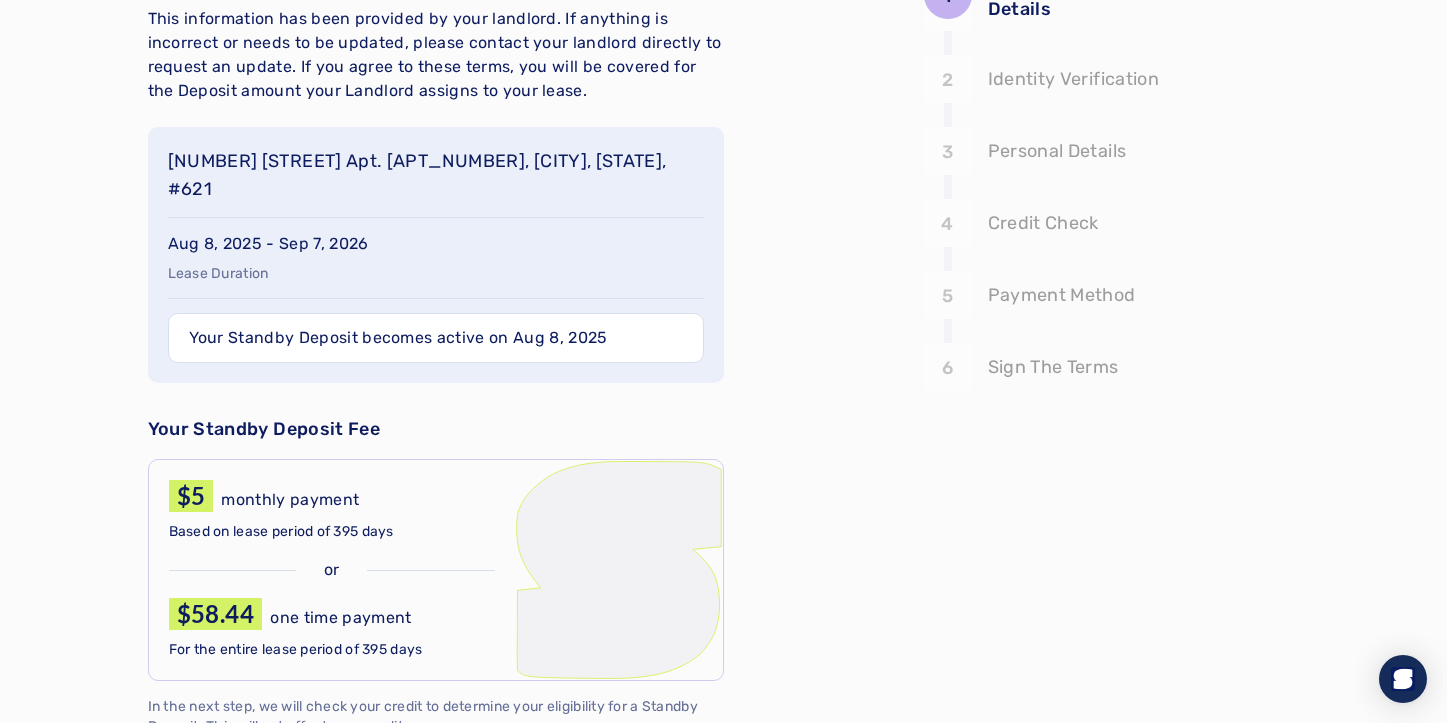 click on "$5 monthly payment" at bounding box center [332, 496] 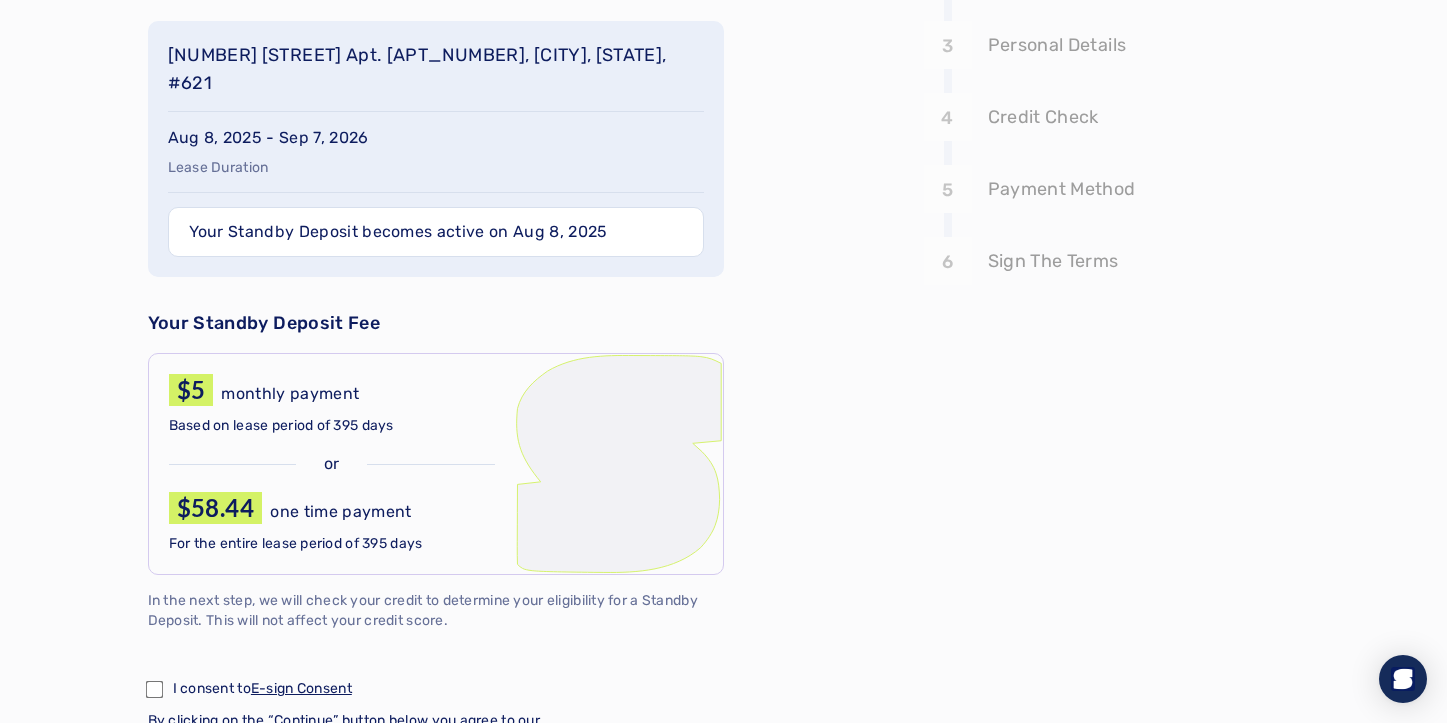scroll, scrollTop: 304, scrollLeft: 0, axis: vertical 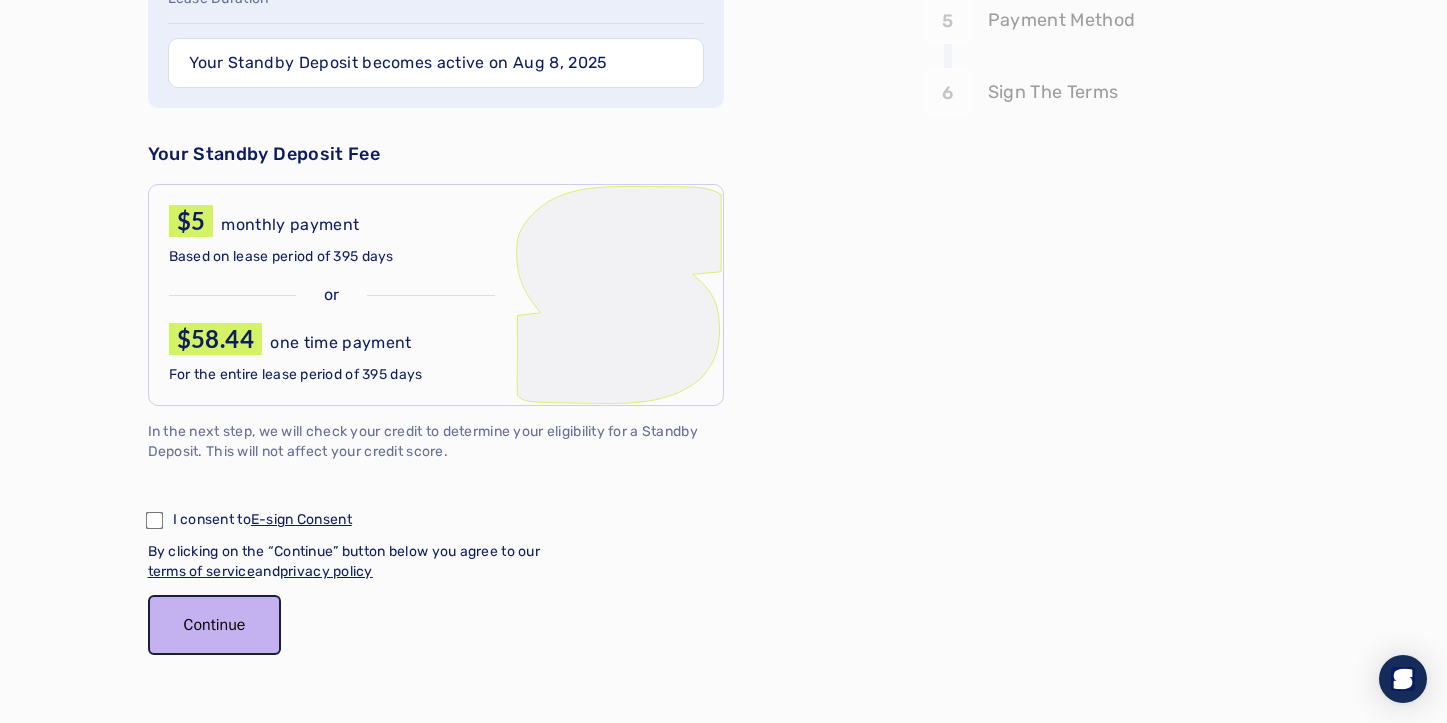 click on "Continue" at bounding box center [215, 625] 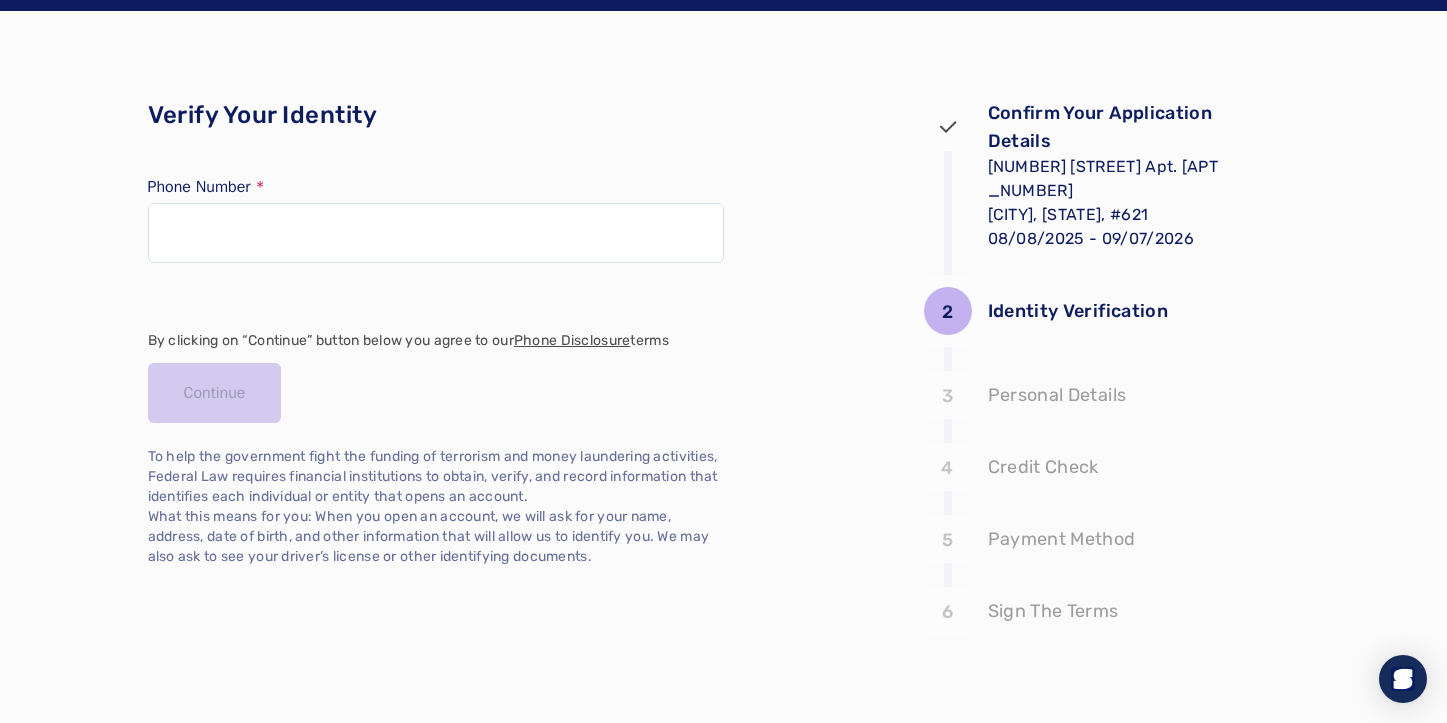 scroll, scrollTop: 0, scrollLeft: 0, axis: both 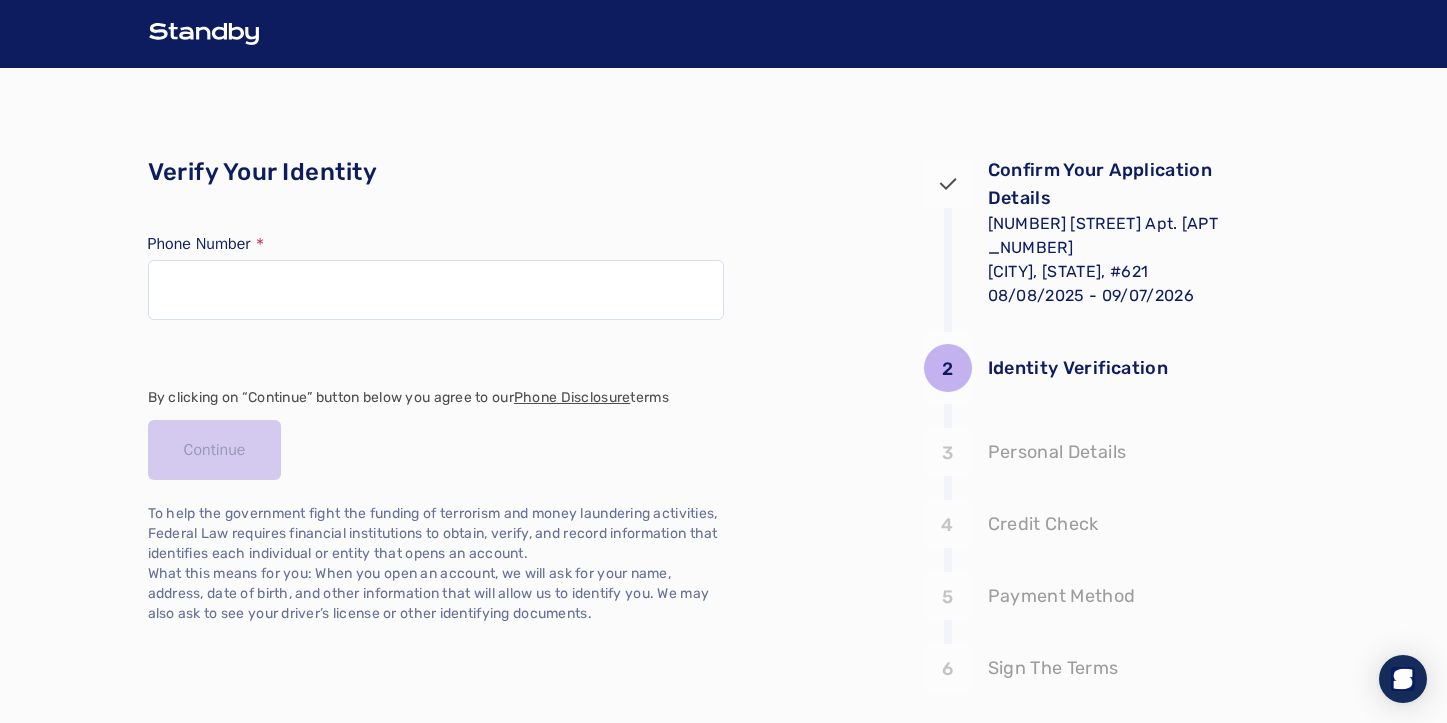 click on "Verify Your Identity Phone Number By clicking on “Continue” button below you agree to our  Phone Disclosure  terms Continue To help the government fight the funding of terrorism and money laundering activities, Federal Law requires financial institutions to obtain, verify, and record information that identifies each individual or entity that opens an account. What this means for you: When you open an account, we will ask for your name, address, date of birth, and other information that will allow us to identify you. We may also ask to see your driver’s license or other identifying documents." at bounding box center (436, 390) 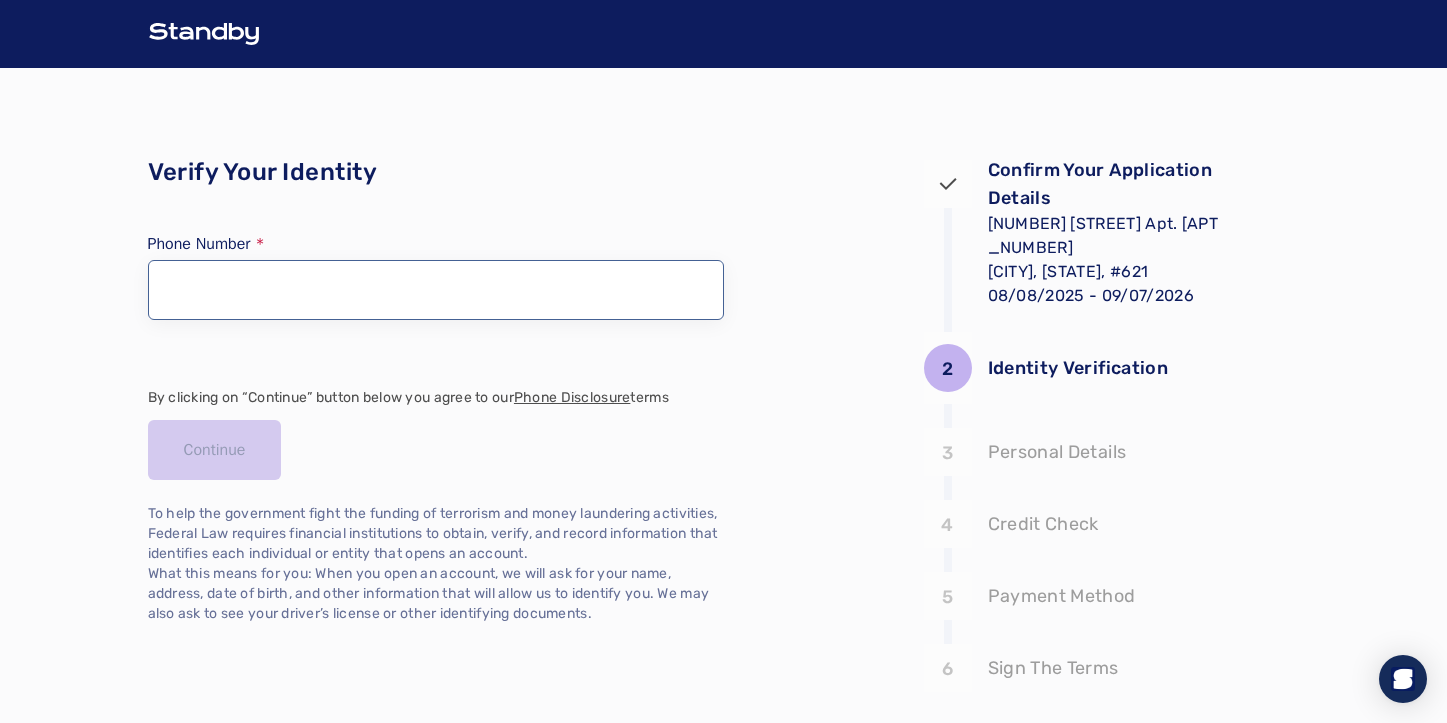 click at bounding box center [436, 290] 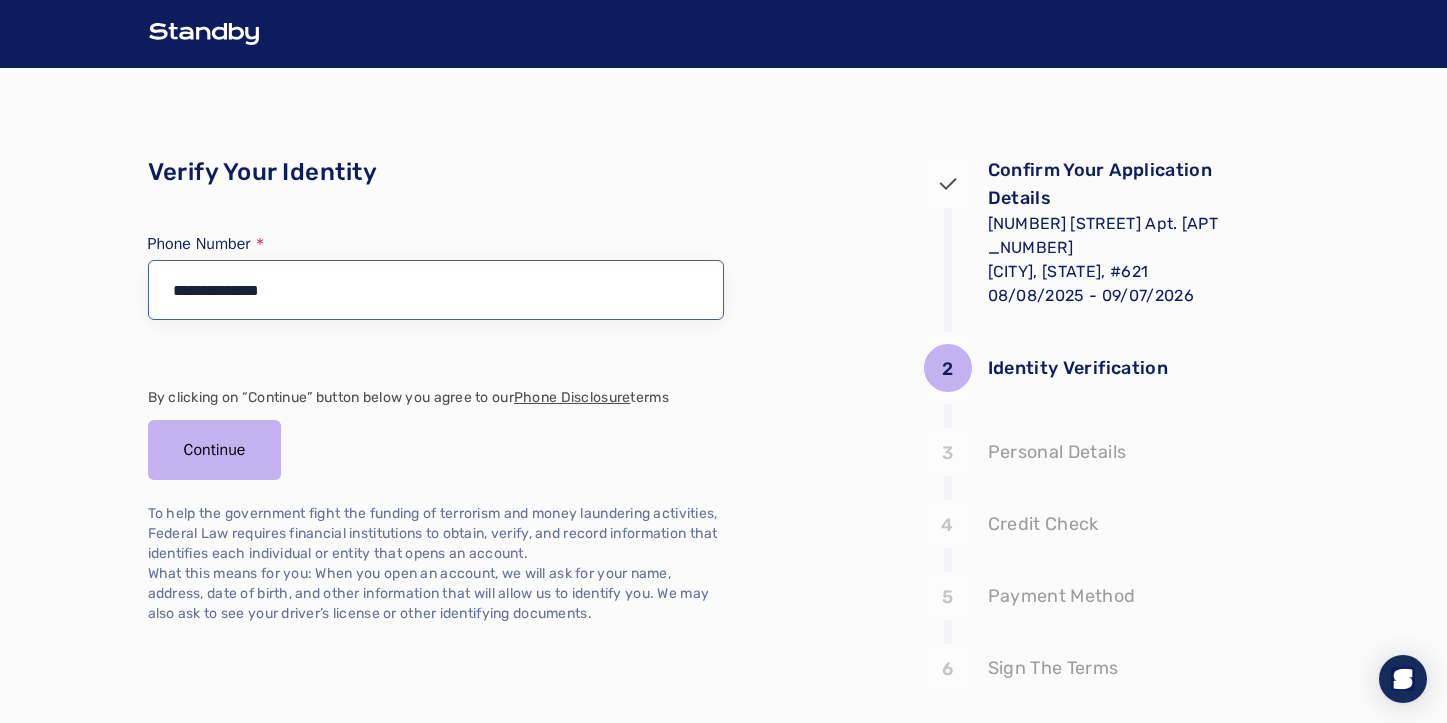 type on "**********" 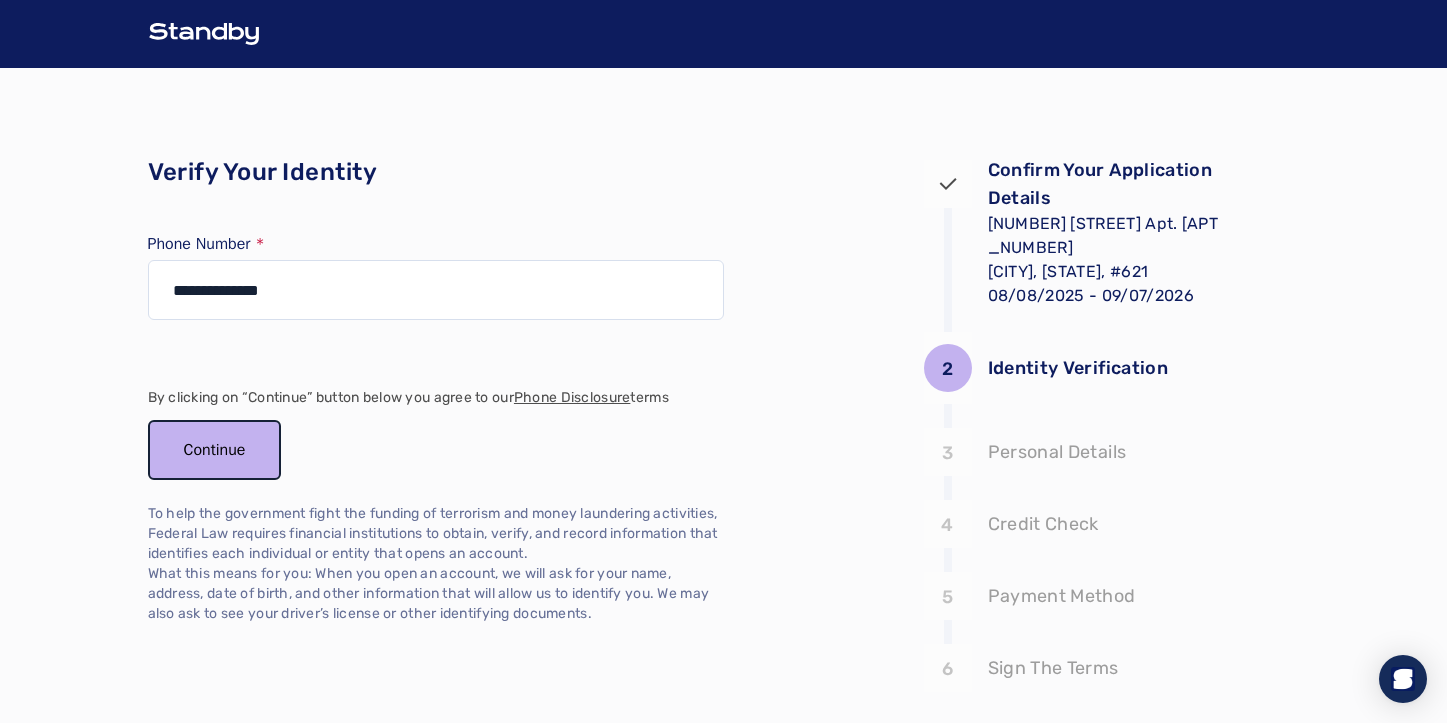 click on "Continue" at bounding box center (215, 450) 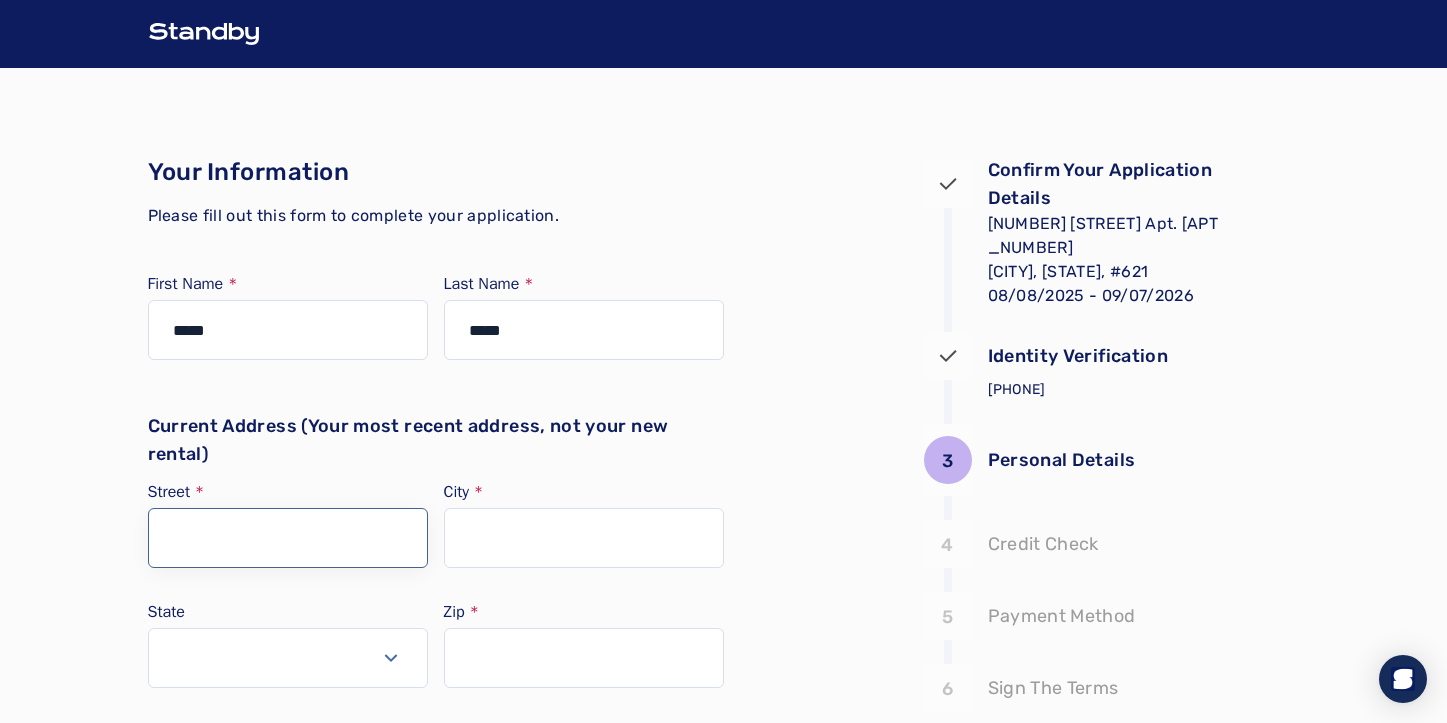 click on "Street" at bounding box center (288, 538) 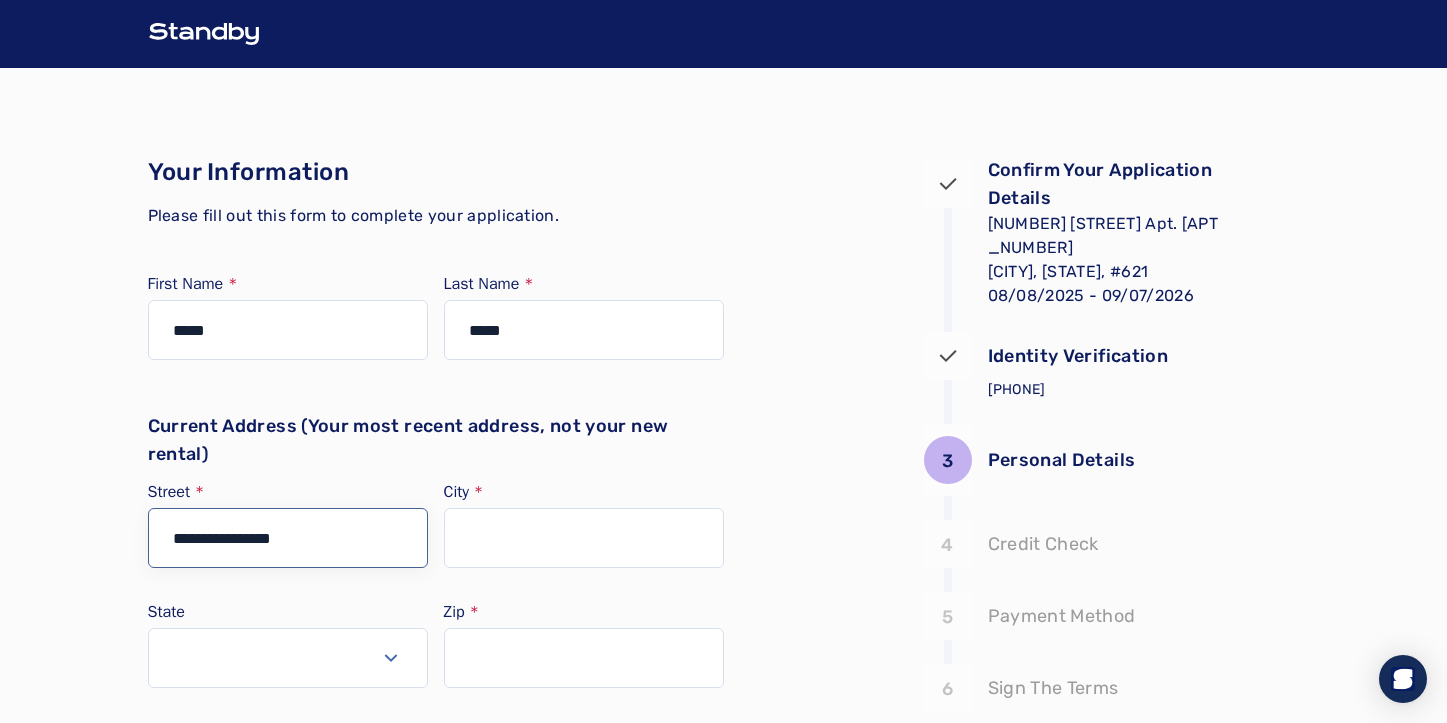 type on "**********" 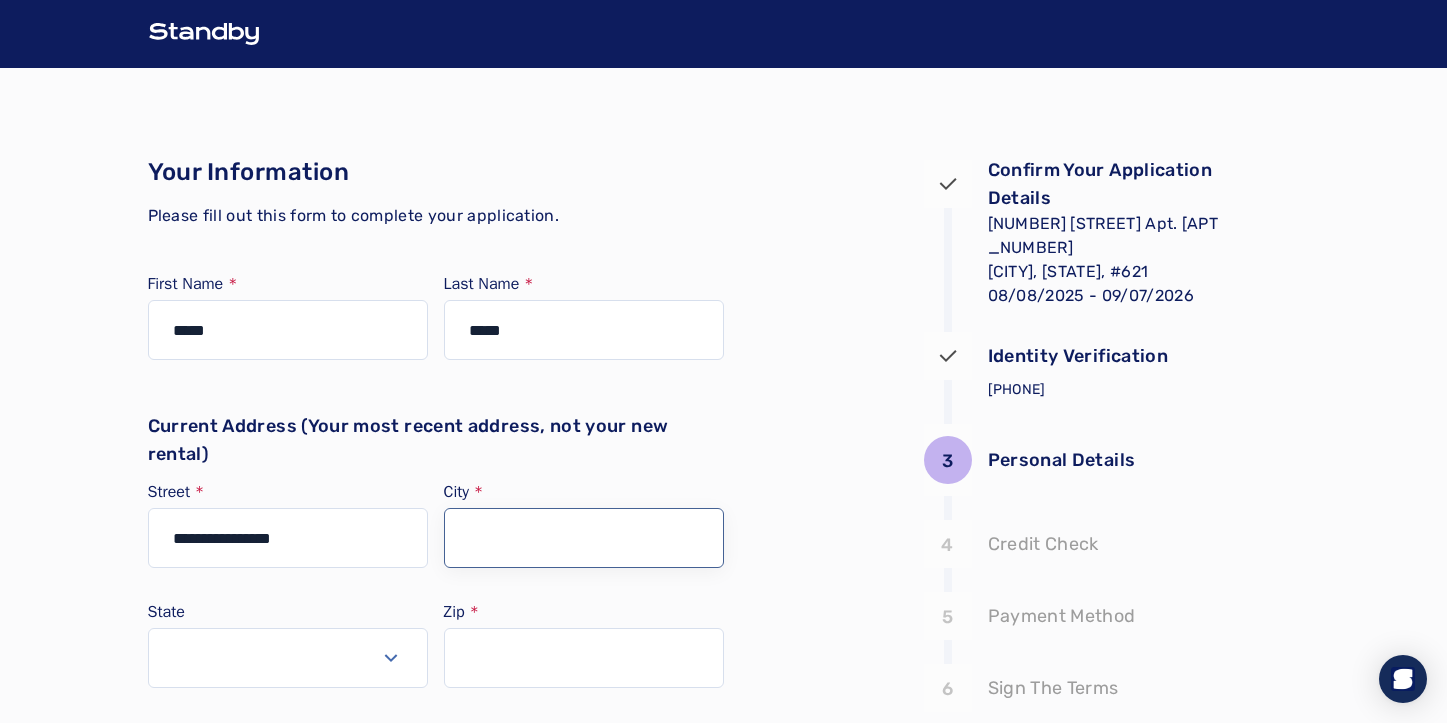 click on "City" at bounding box center [584, 538] 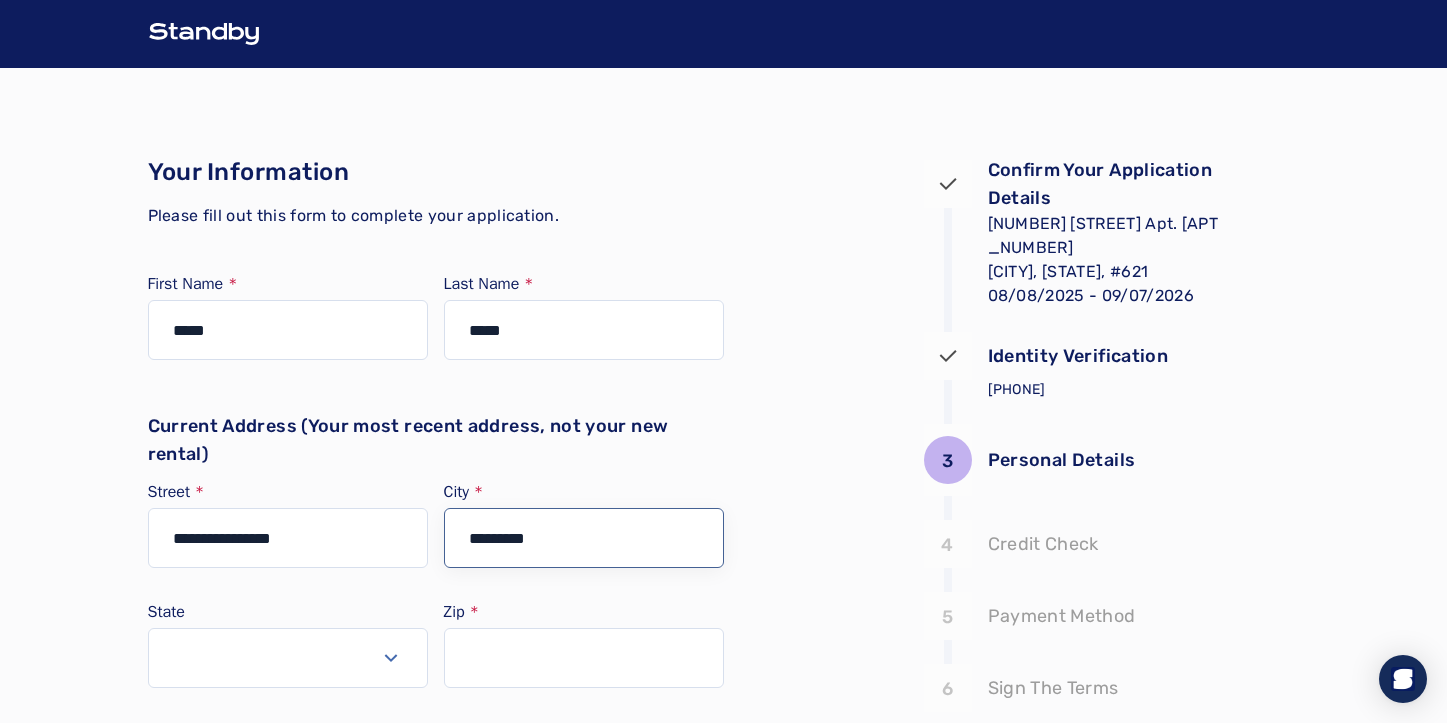 type on "*********" 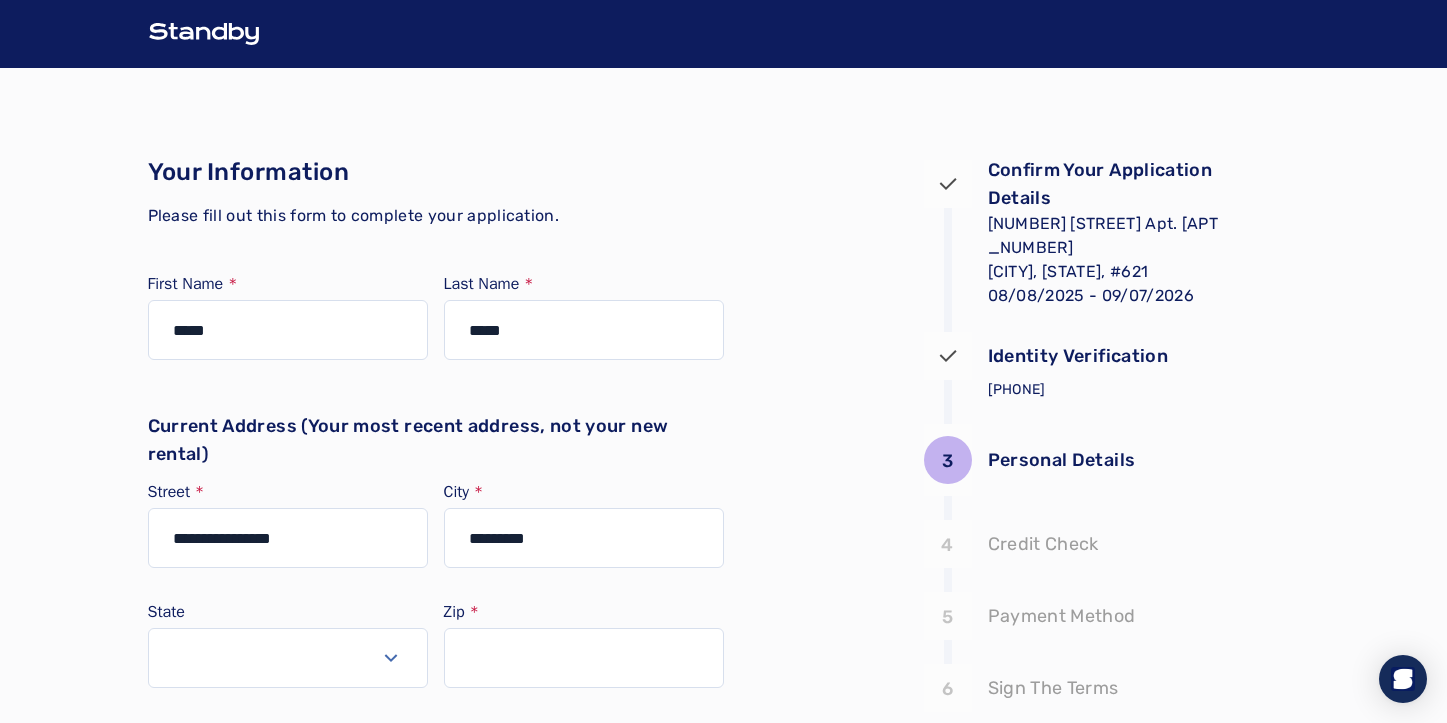 click at bounding box center [288, 658] 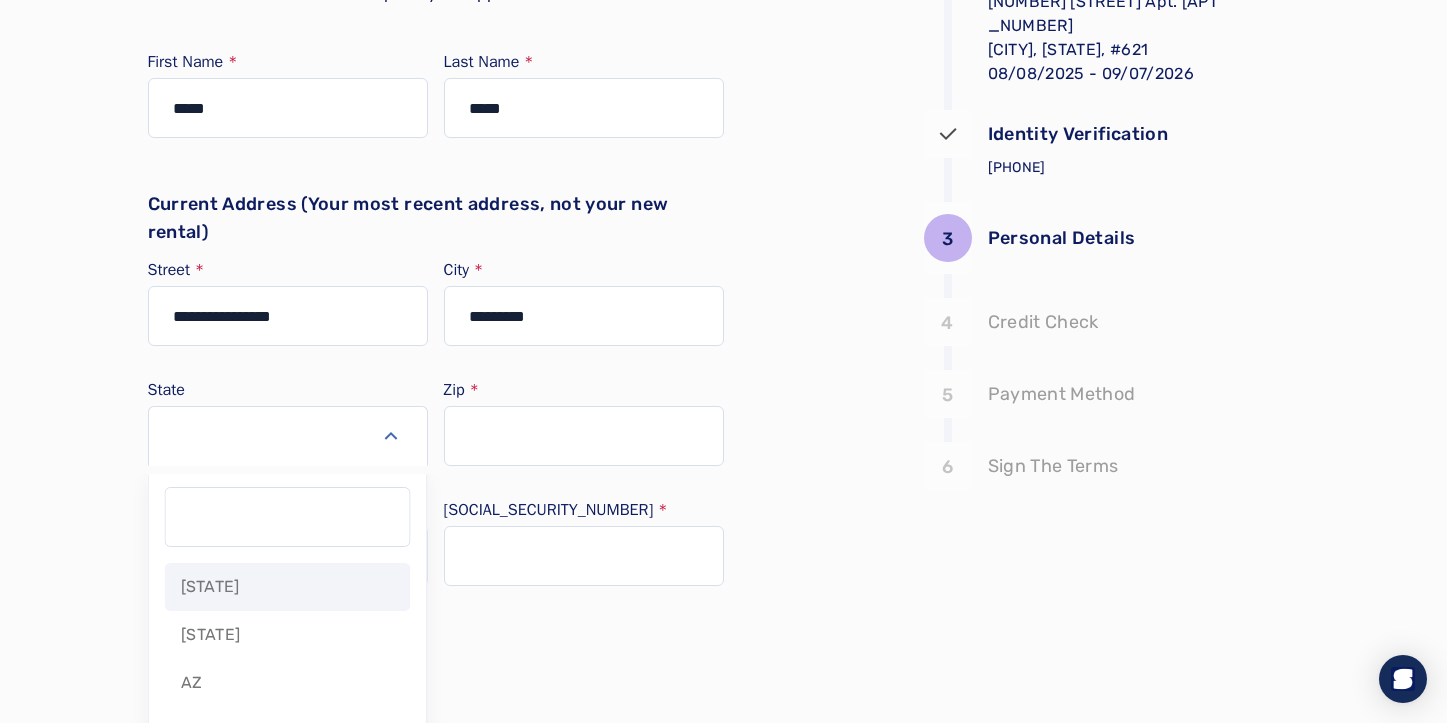 scroll, scrollTop: 235, scrollLeft: 0, axis: vertical 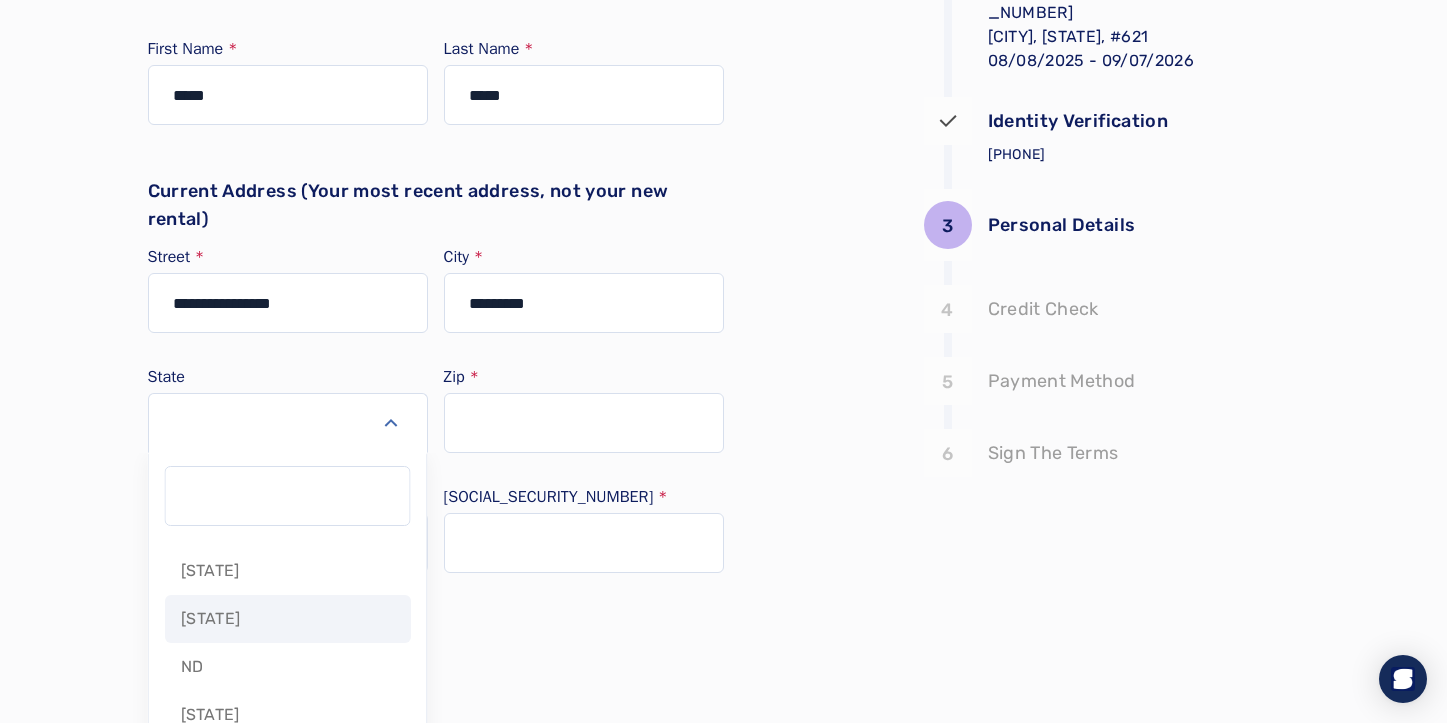 click on "[STATE]" at bounding box center [288, 619] 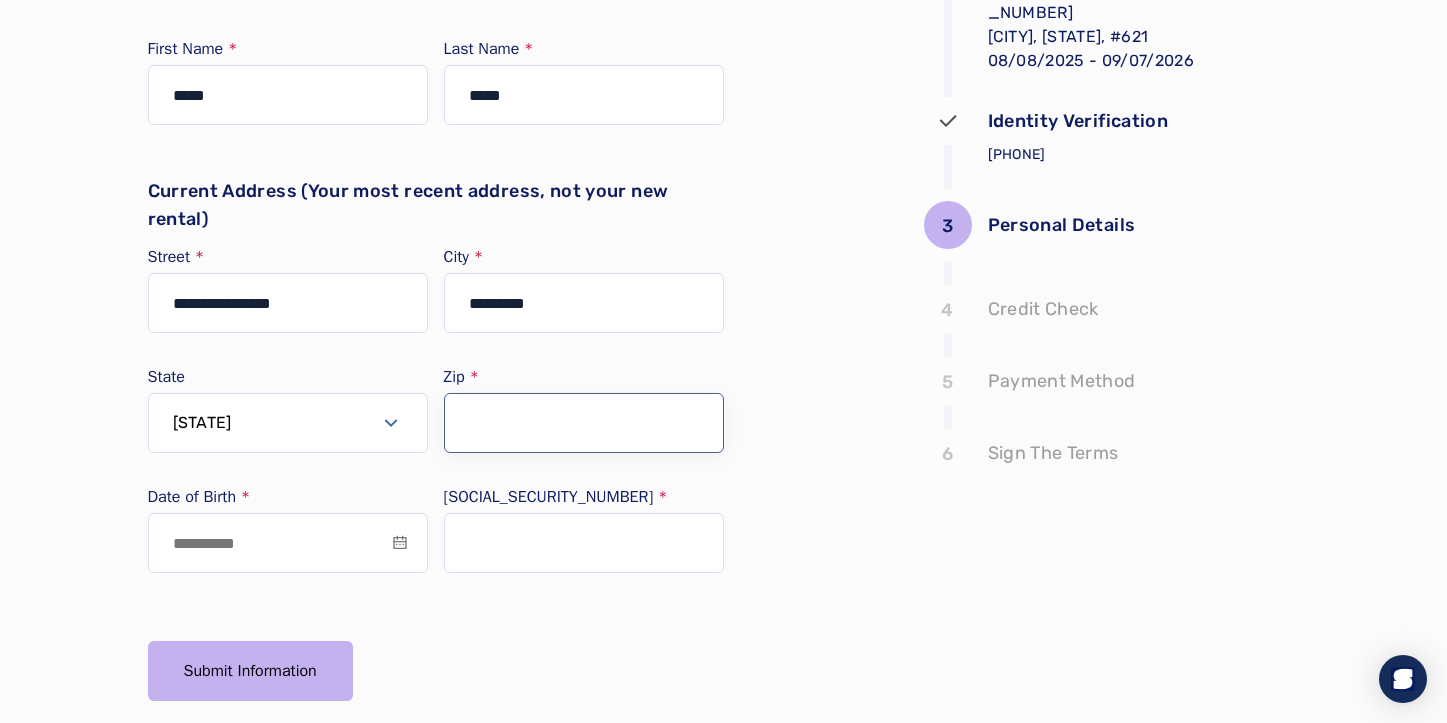 click on "Zip" at bounding box center (584, 423) 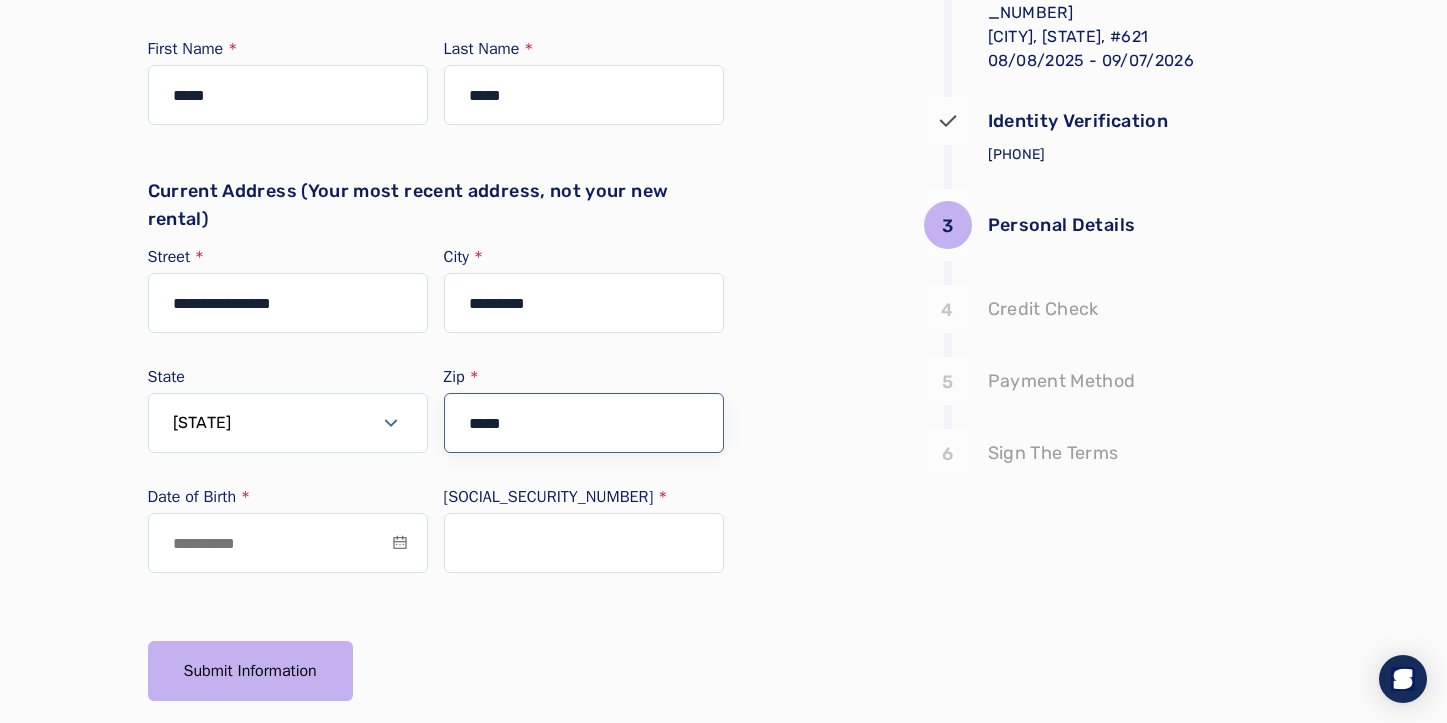 type on "*****" 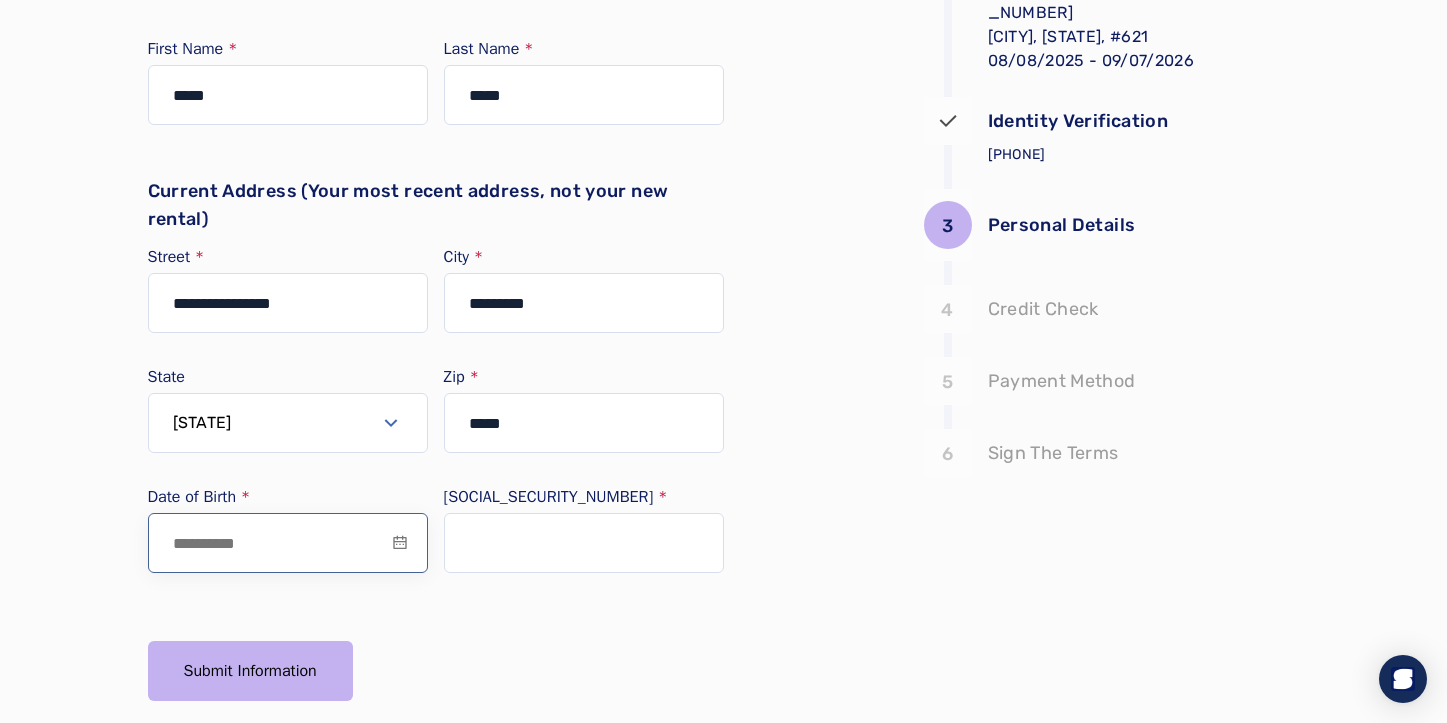 click at bounding box center (288, 543) 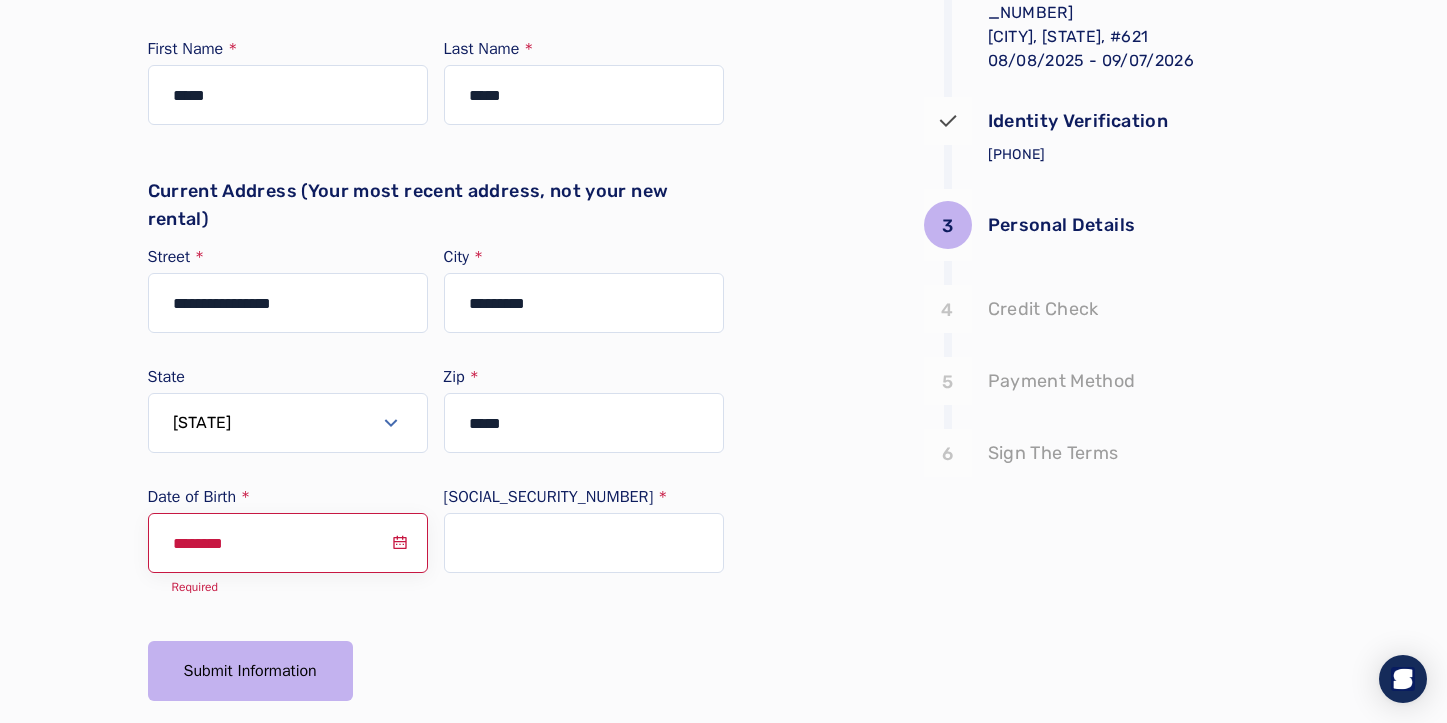 click on "********" at bounding box center [288, 543] 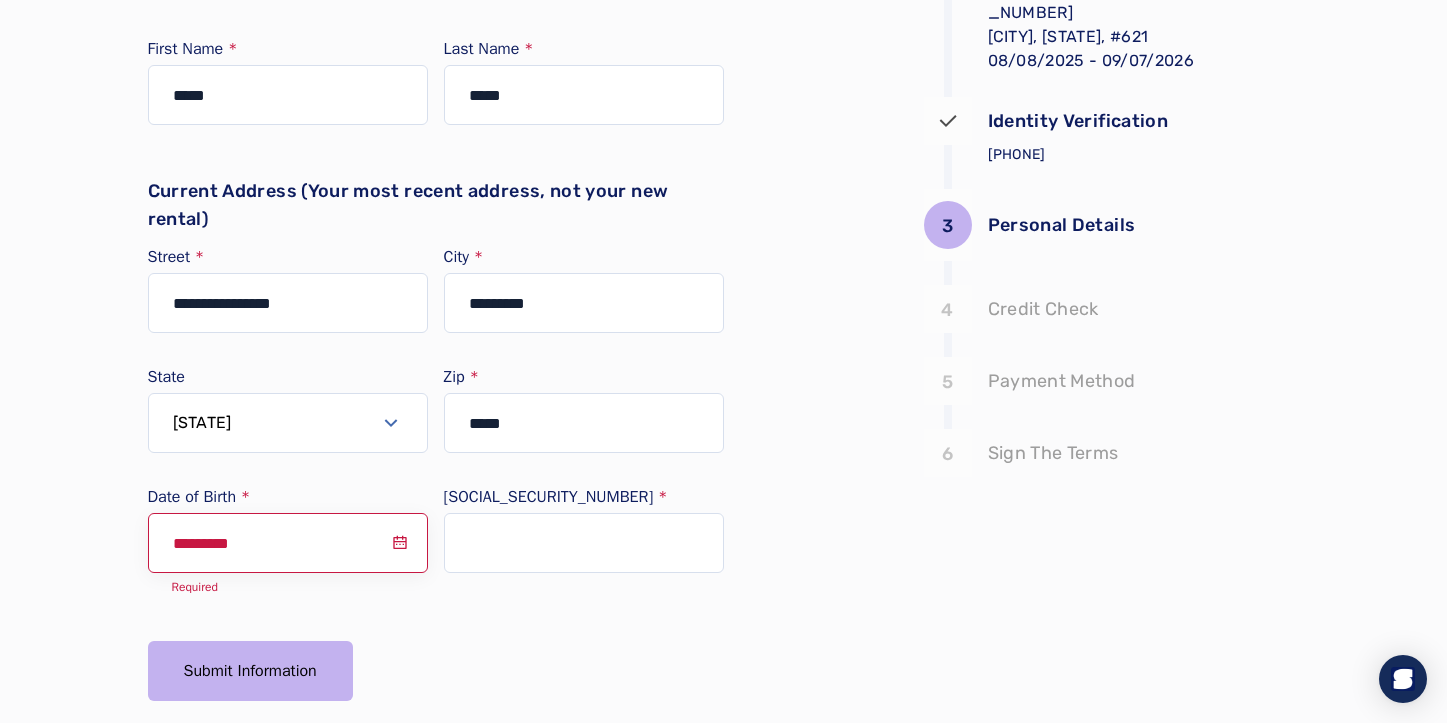 click on "*********" at bounding box center [288, 543] 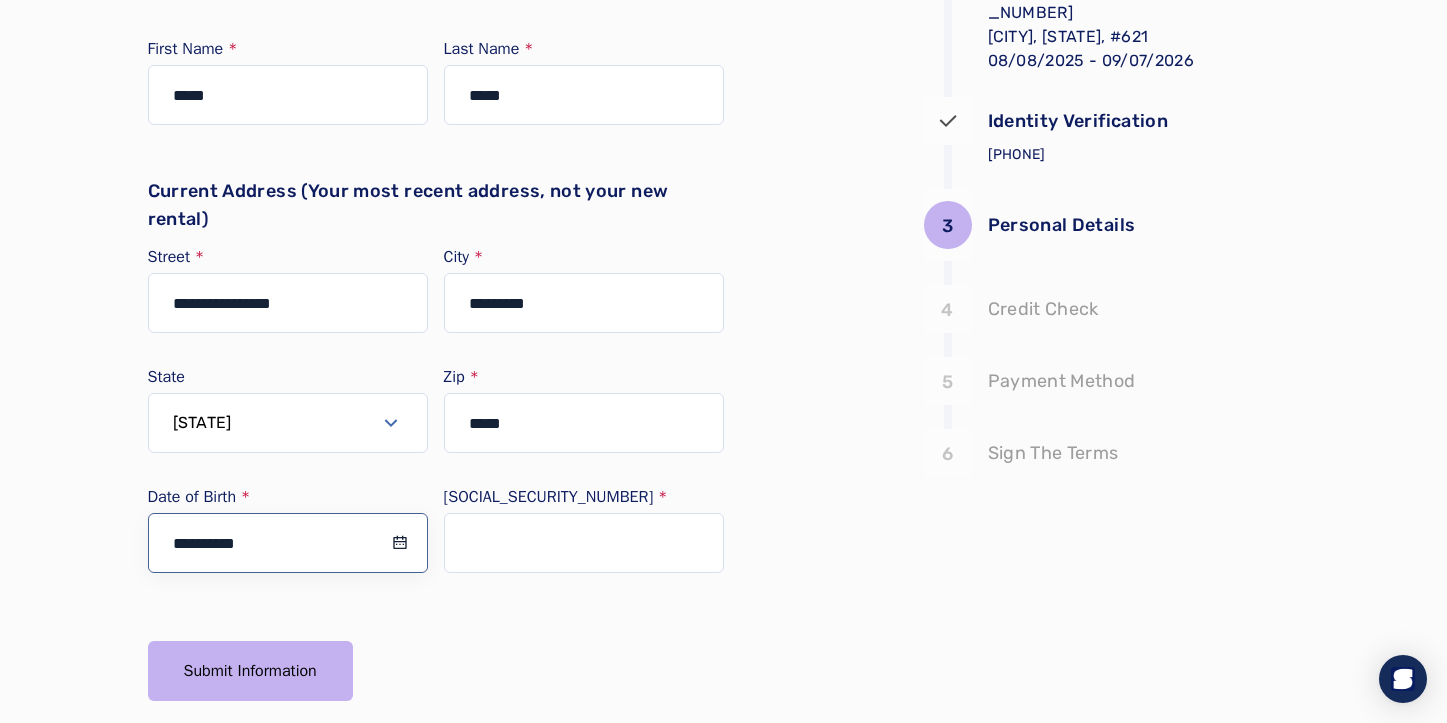 type on "**********" 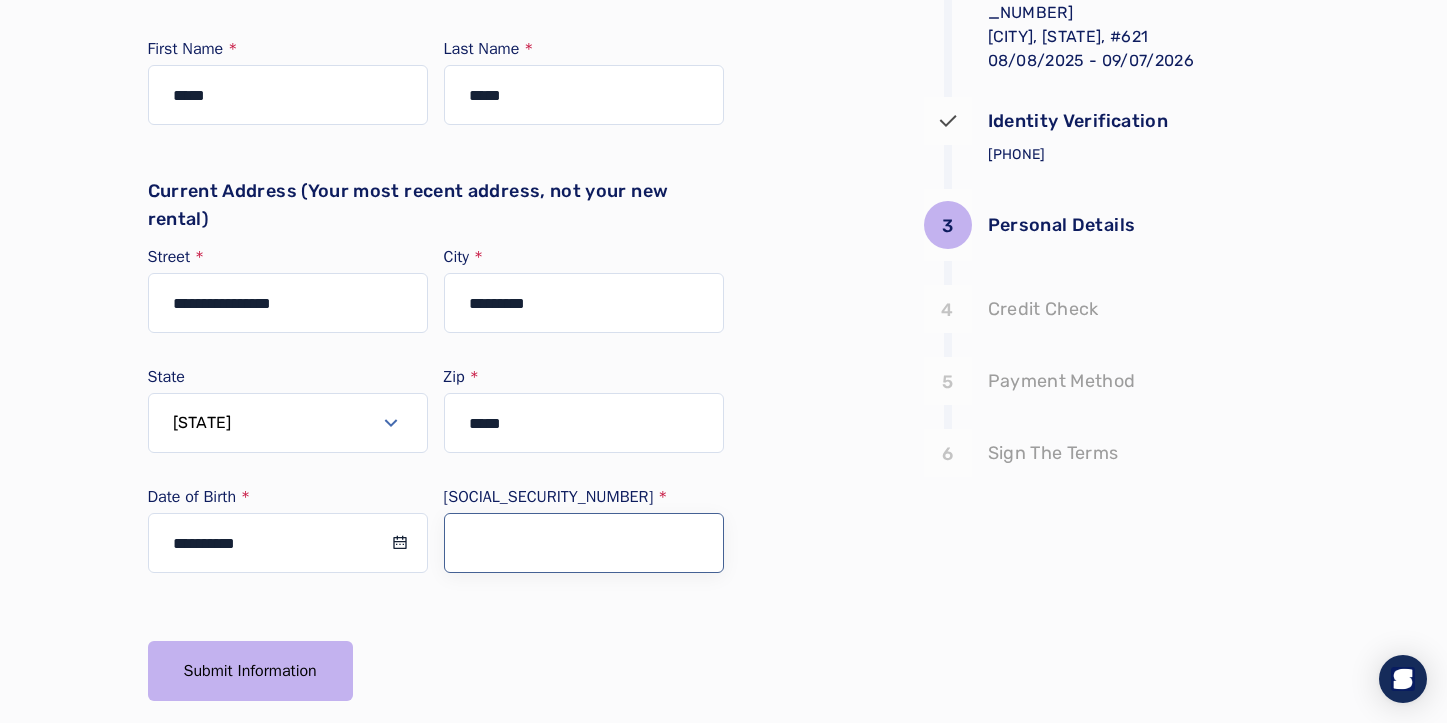 click at bounding box center (584, 543) 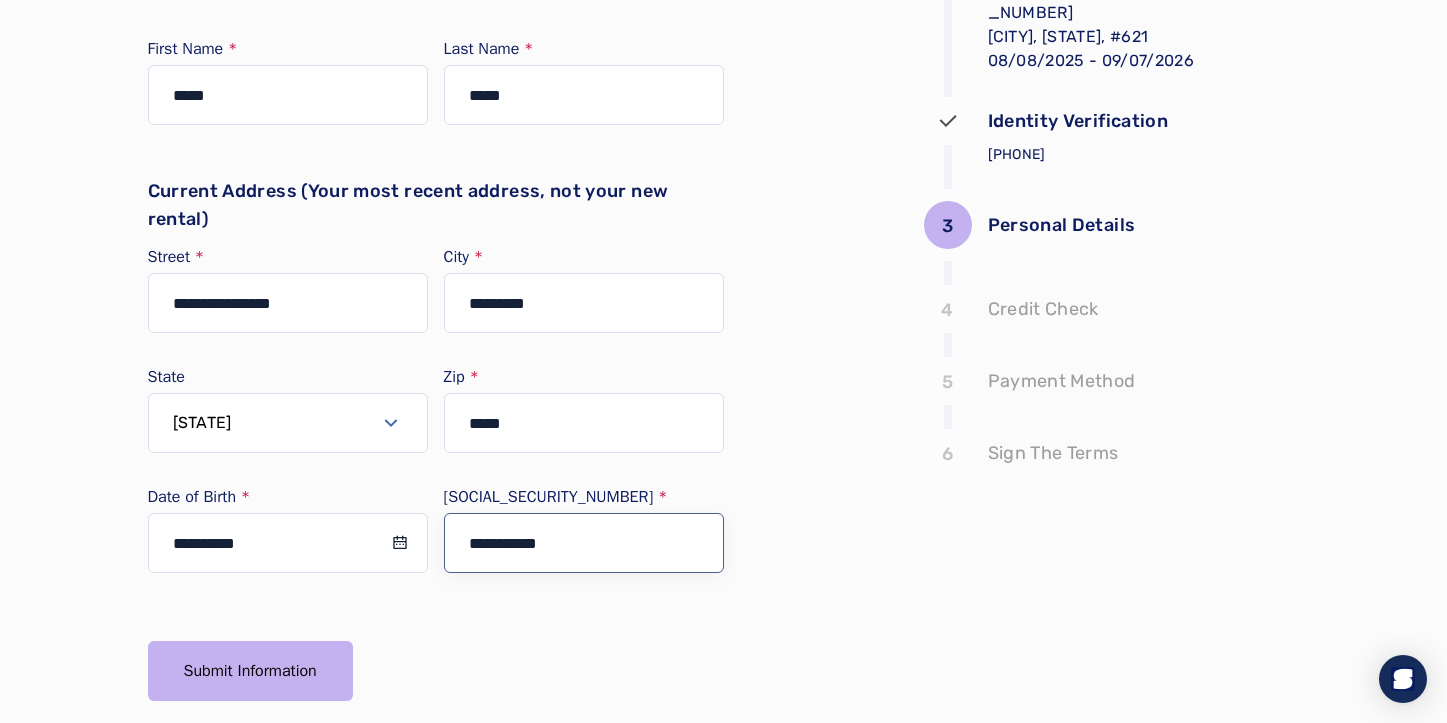 scroll, scrollTop: 301, scrollLeft: 0, axis: vertical 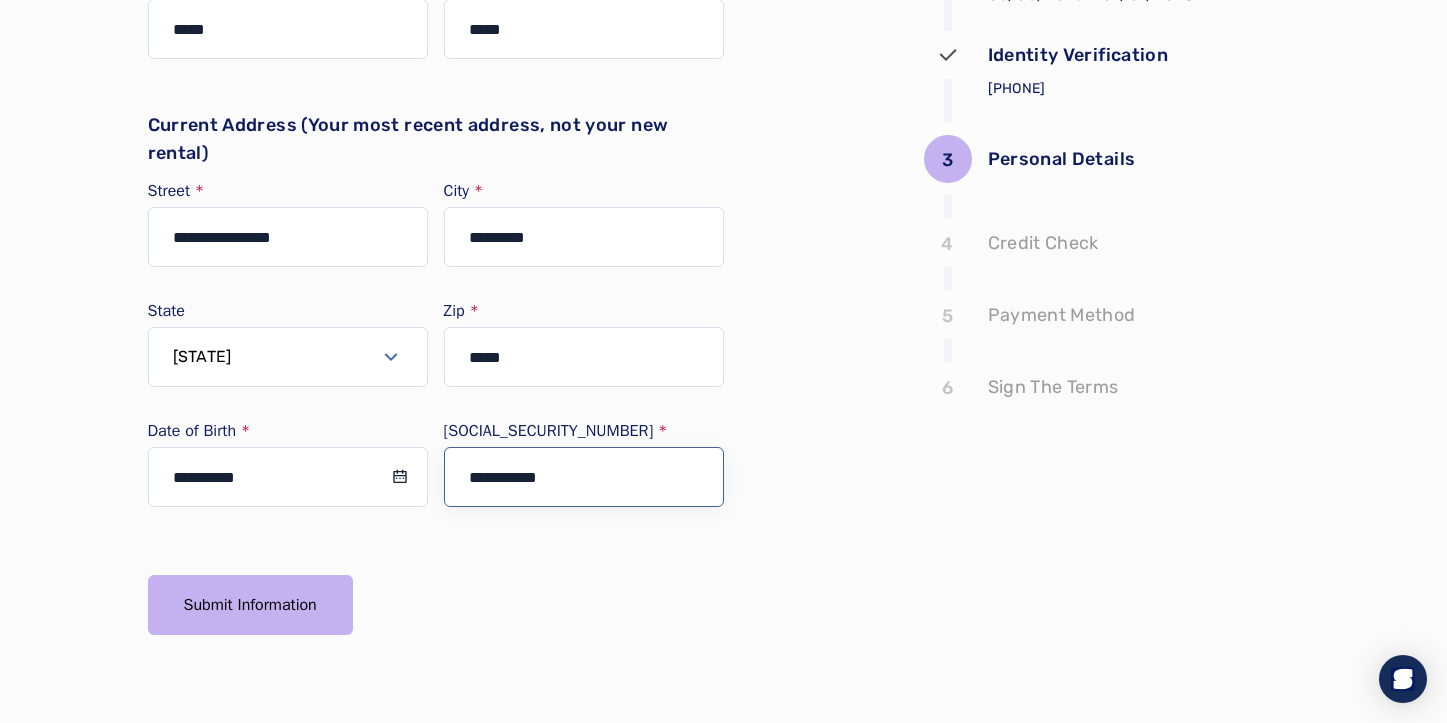 type on "**********" 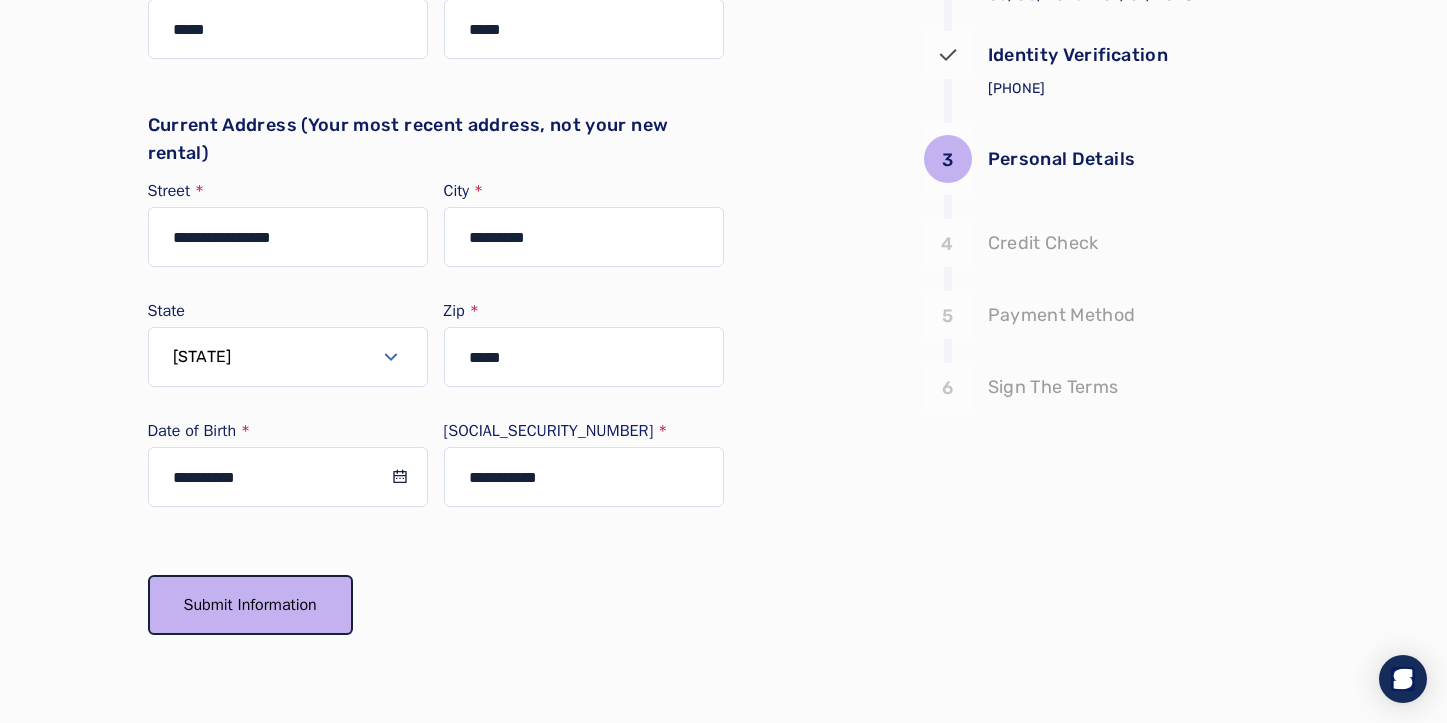 click on "Submit Information" at bounding box center (250, 605) 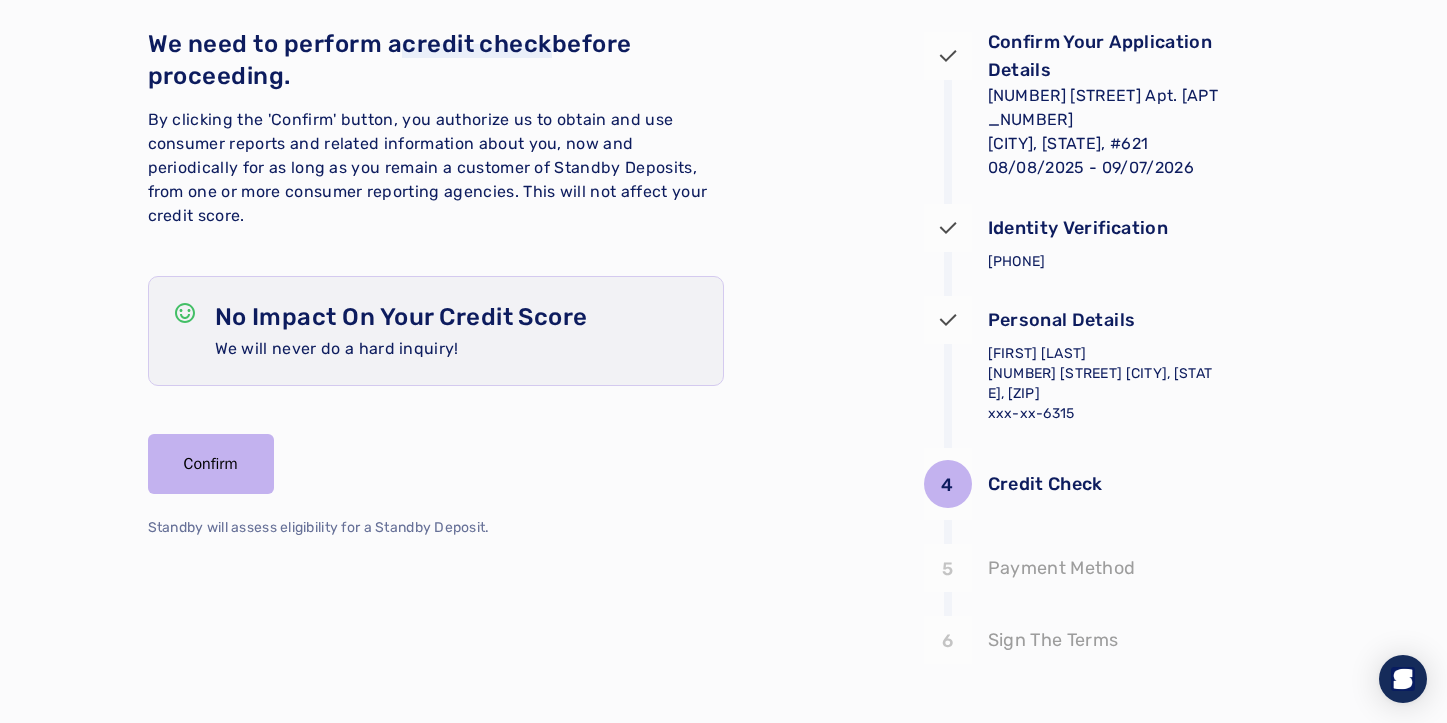 scroll, scrollTop: 157, scrollLeft: 0, axis: vertical 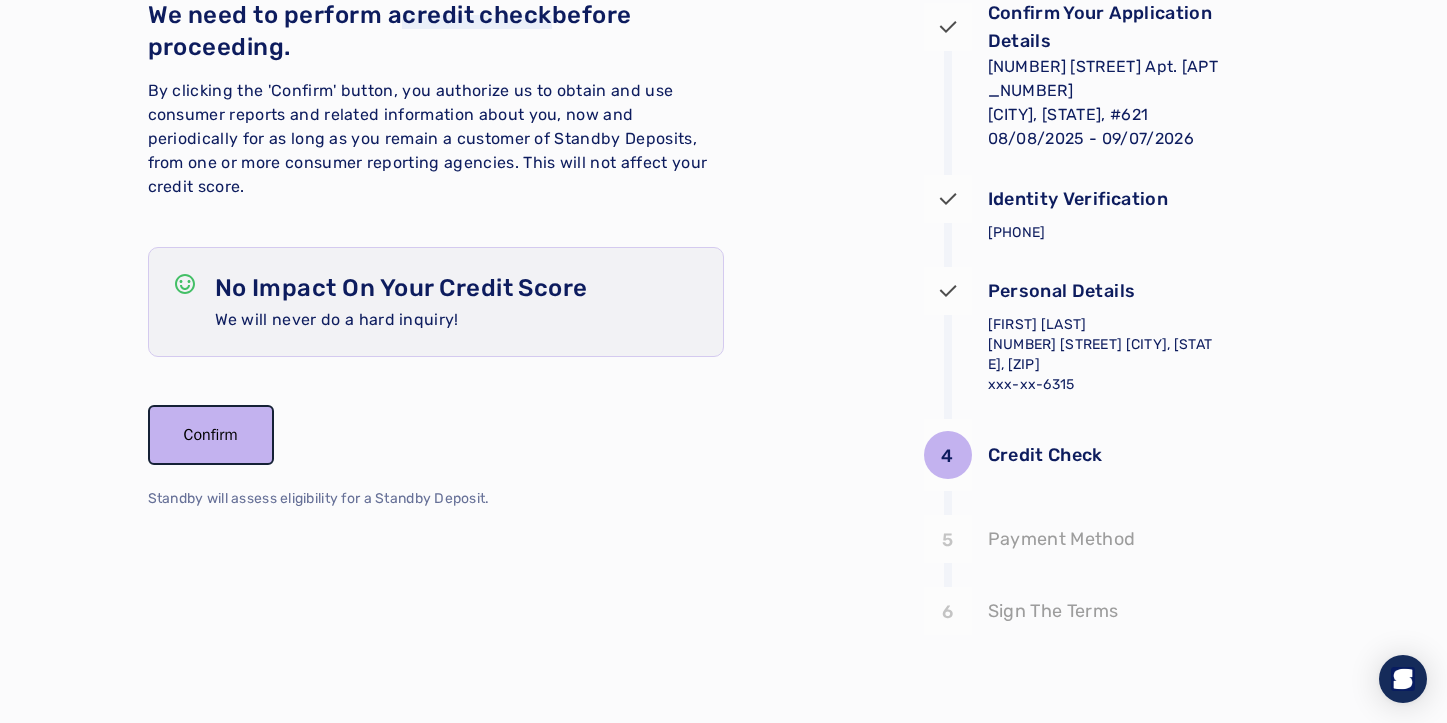 click on "Confirm" at bounding box center (211, 435) 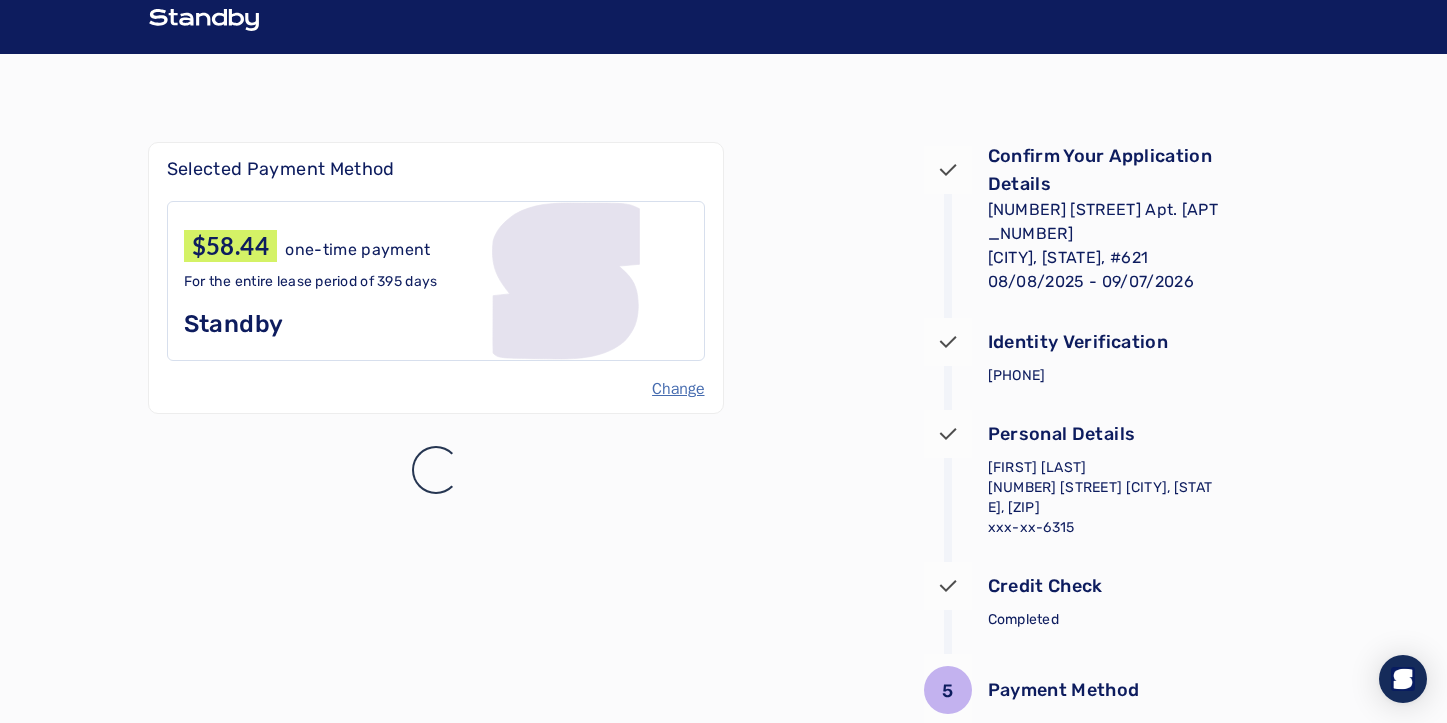 scroll, scrollTop: 0, scrollLeft: 0, axis: both 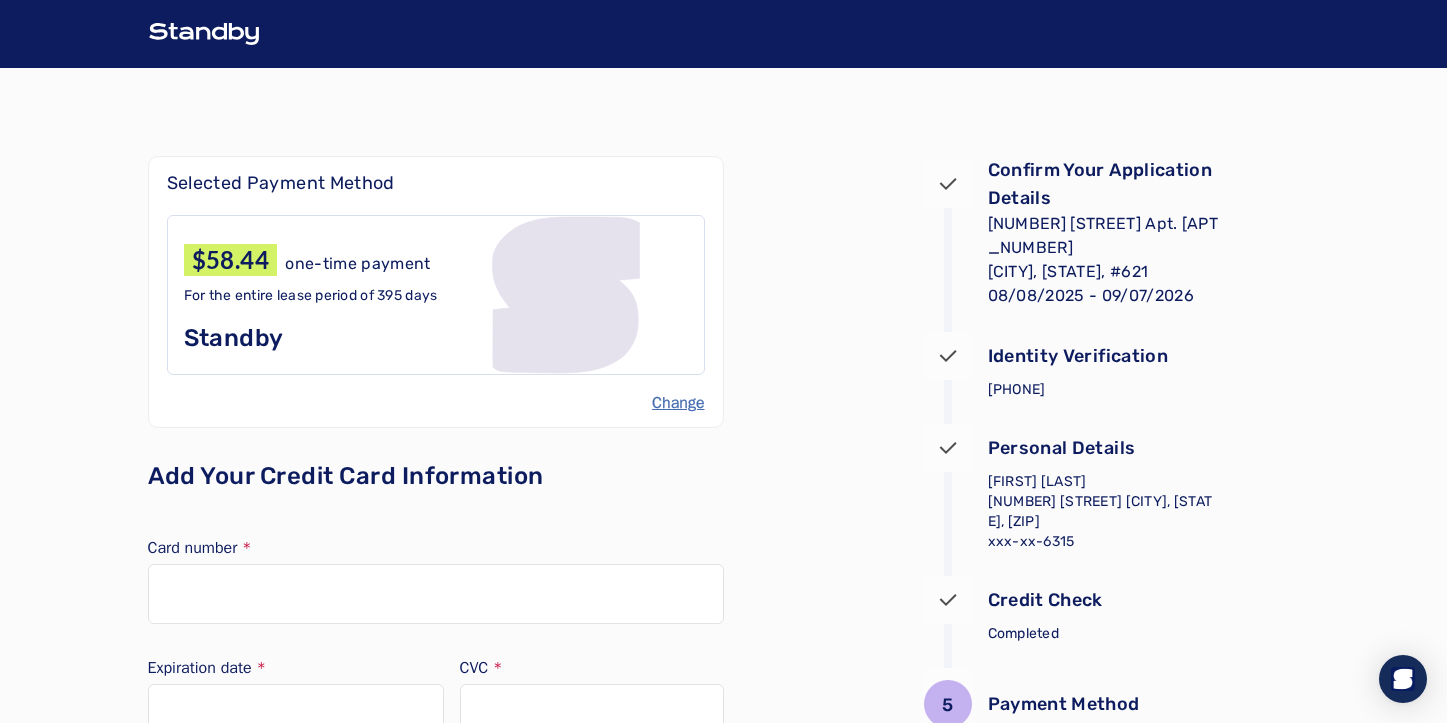 click on "Change" at bounding box center (678, 403) 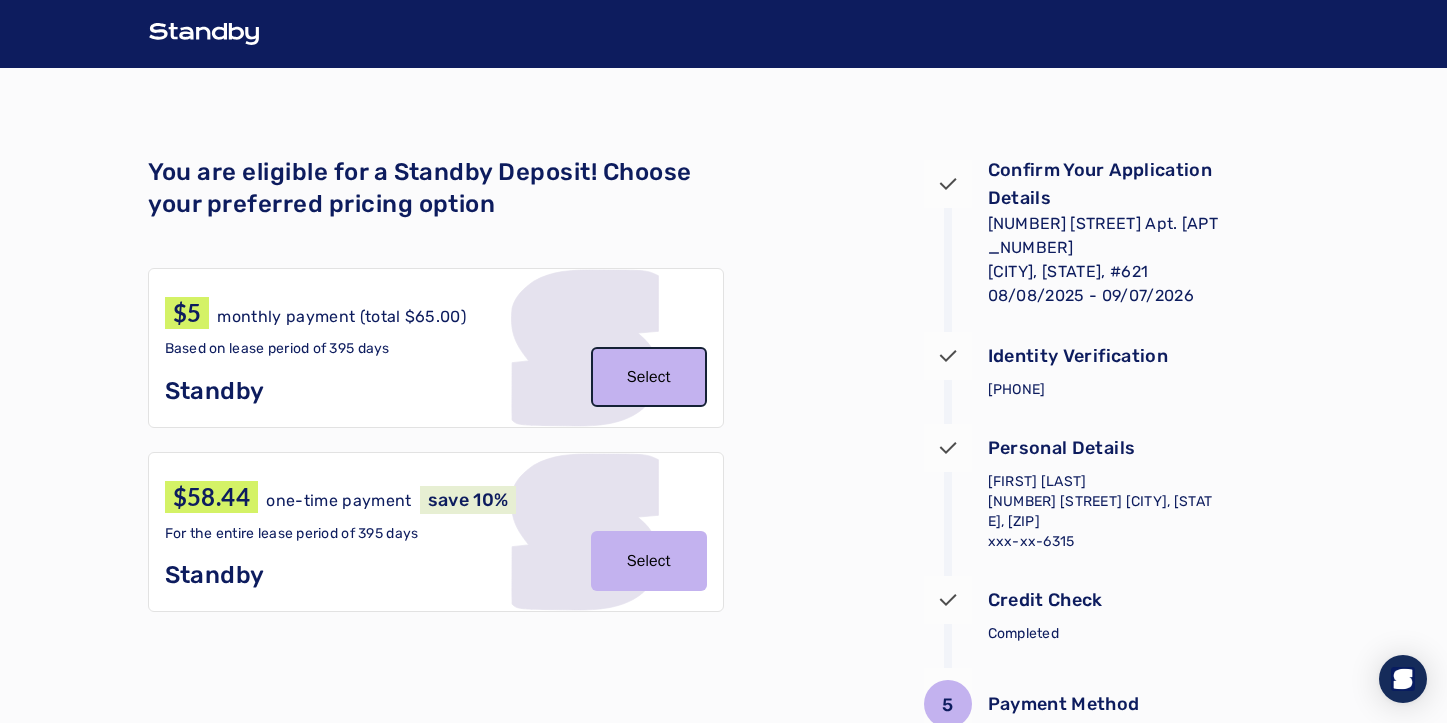 click on "Select" at bounding box center (649, 377) 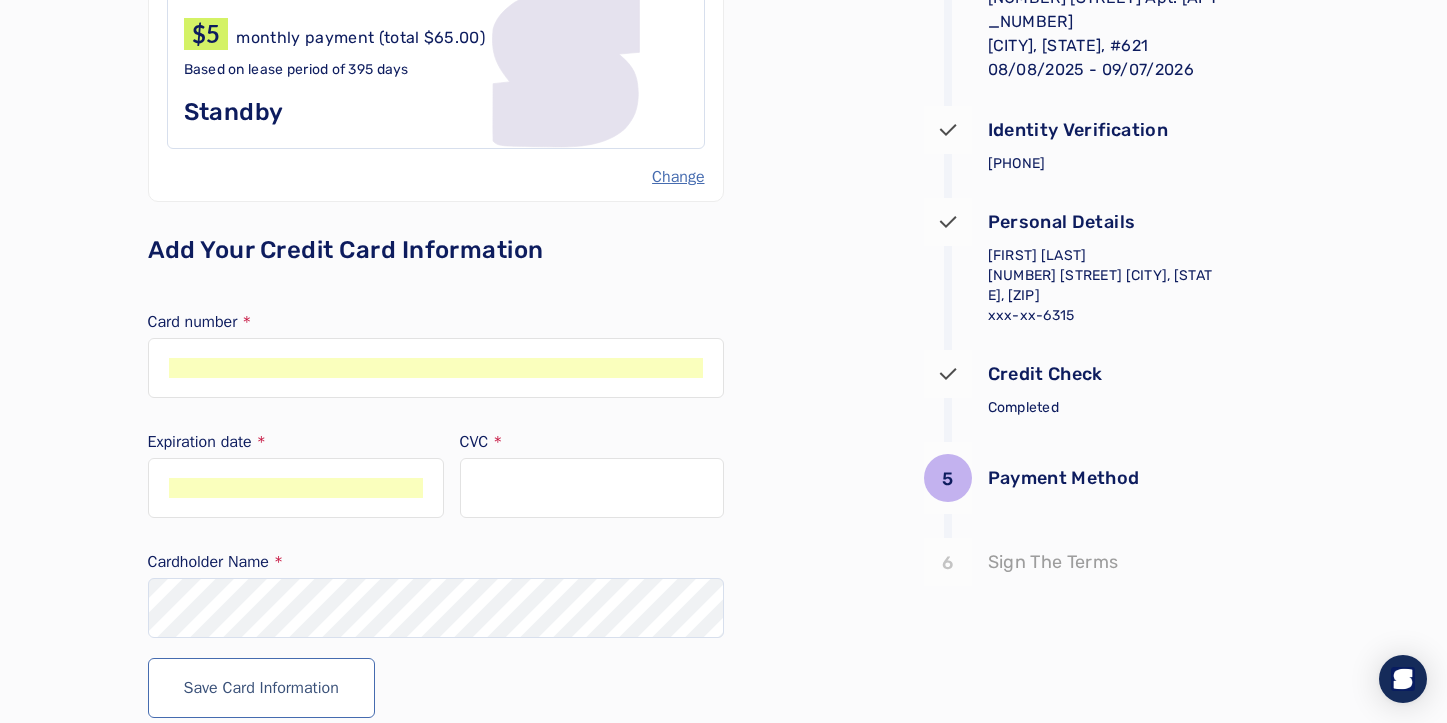 scroll, scrollTop: 229, scrollLeft: 0, axis: vertical 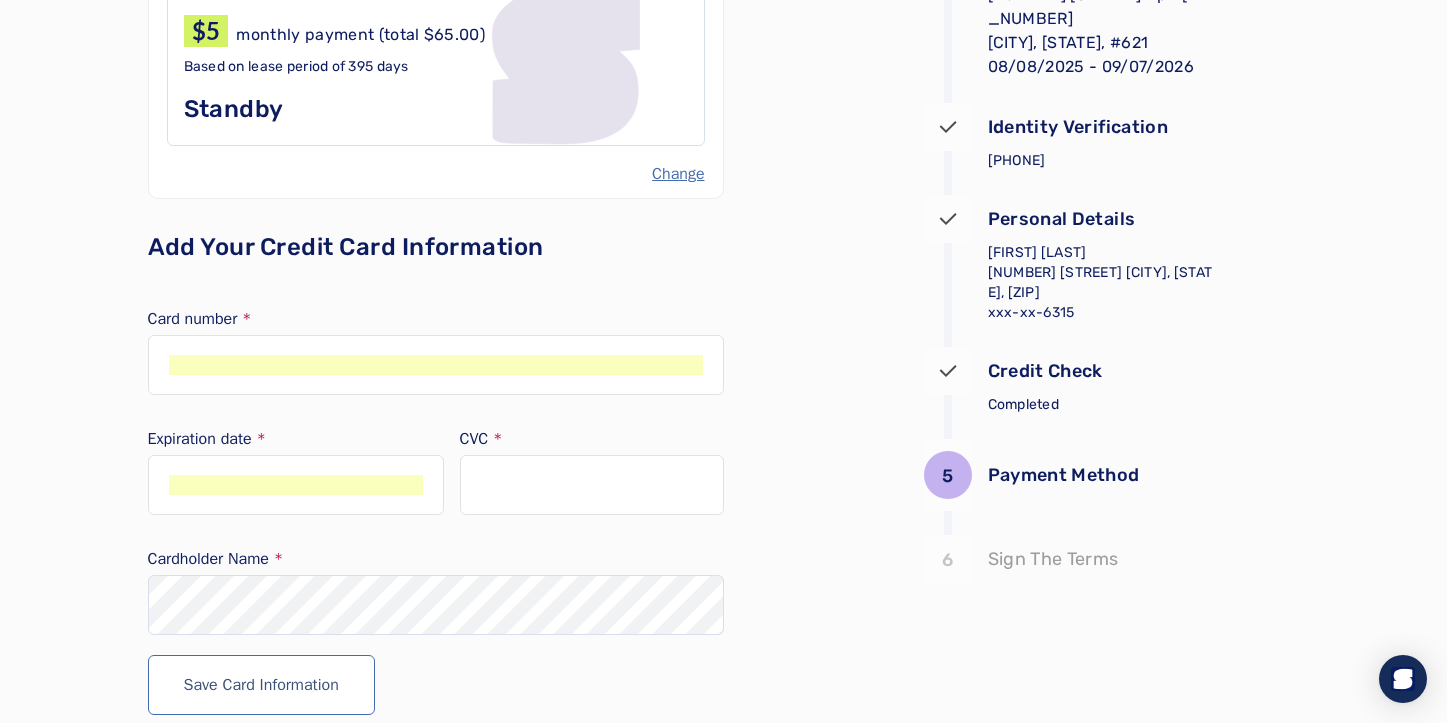 click at bounding box center [592, 485] 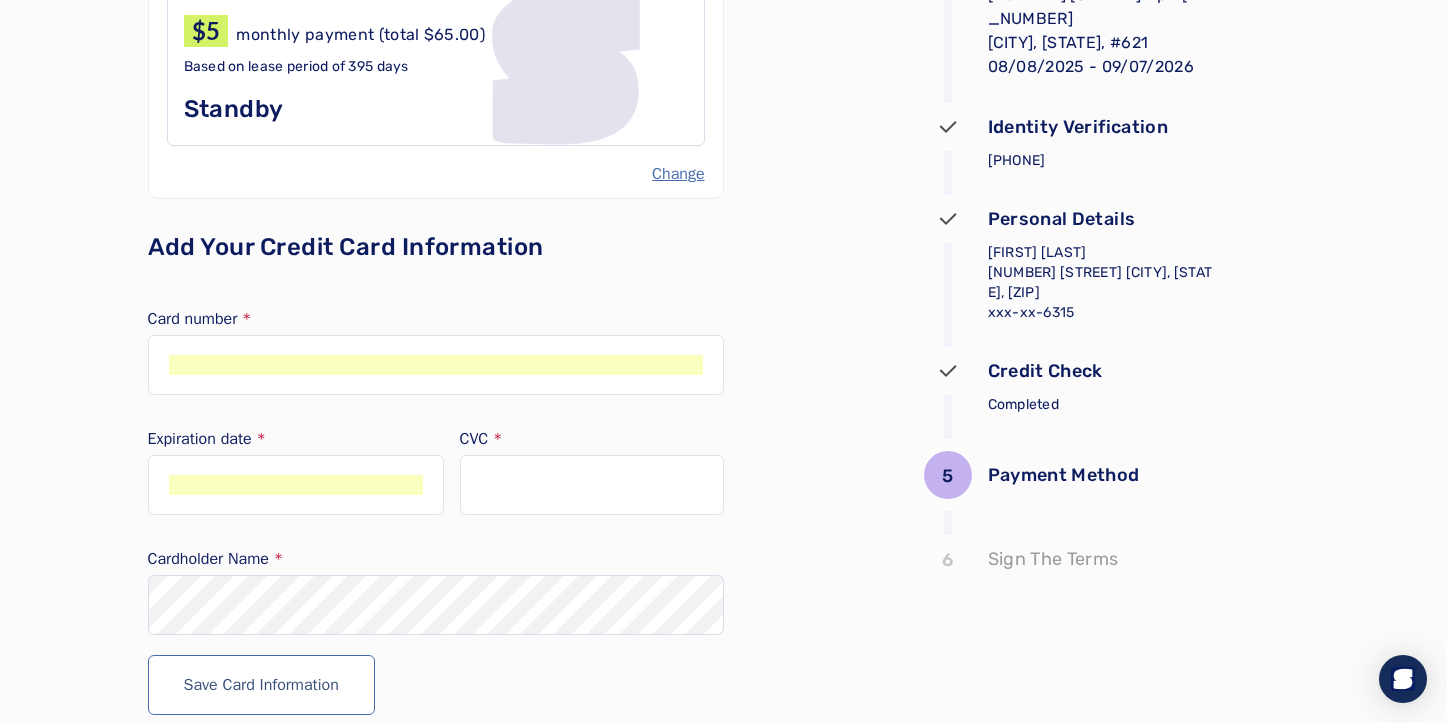click at bounding box center (592, 525) 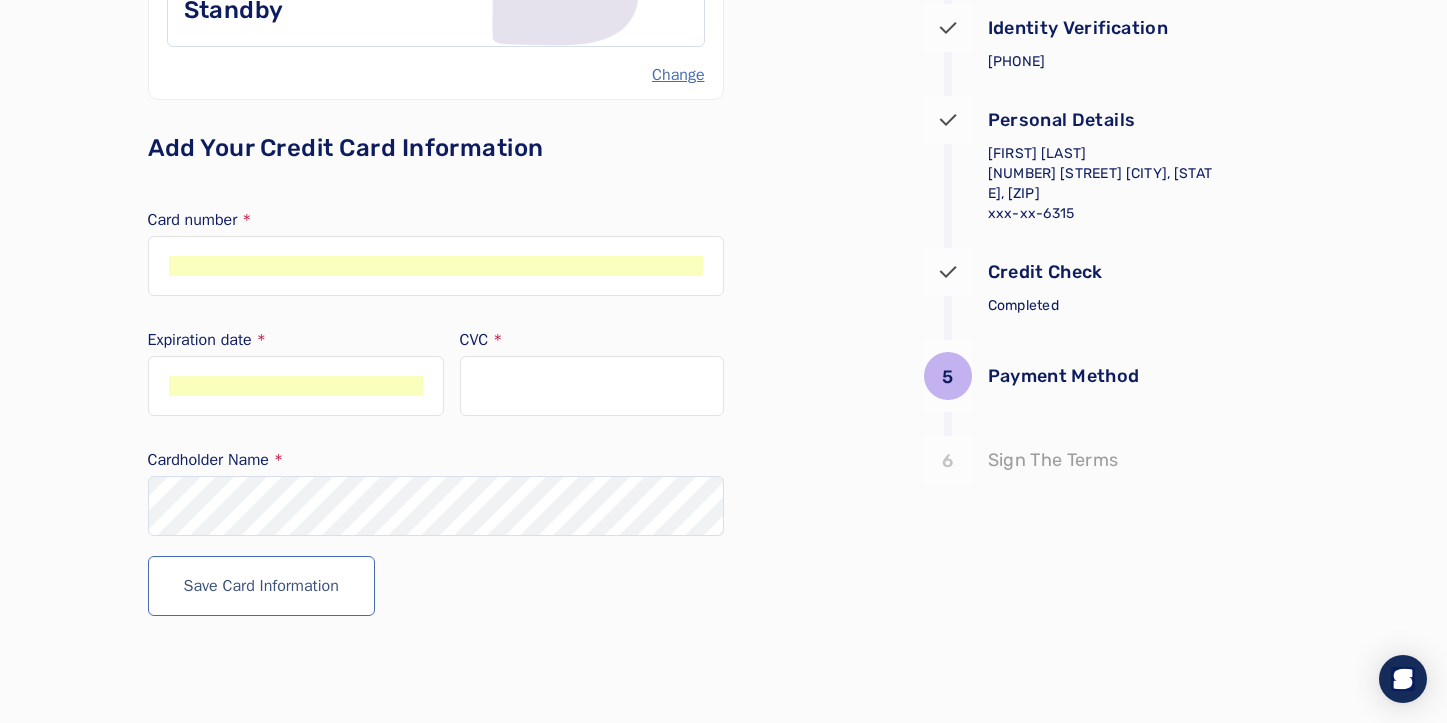 scroll, scrollTop: 341, scrollLeft: 0, axis: vertical 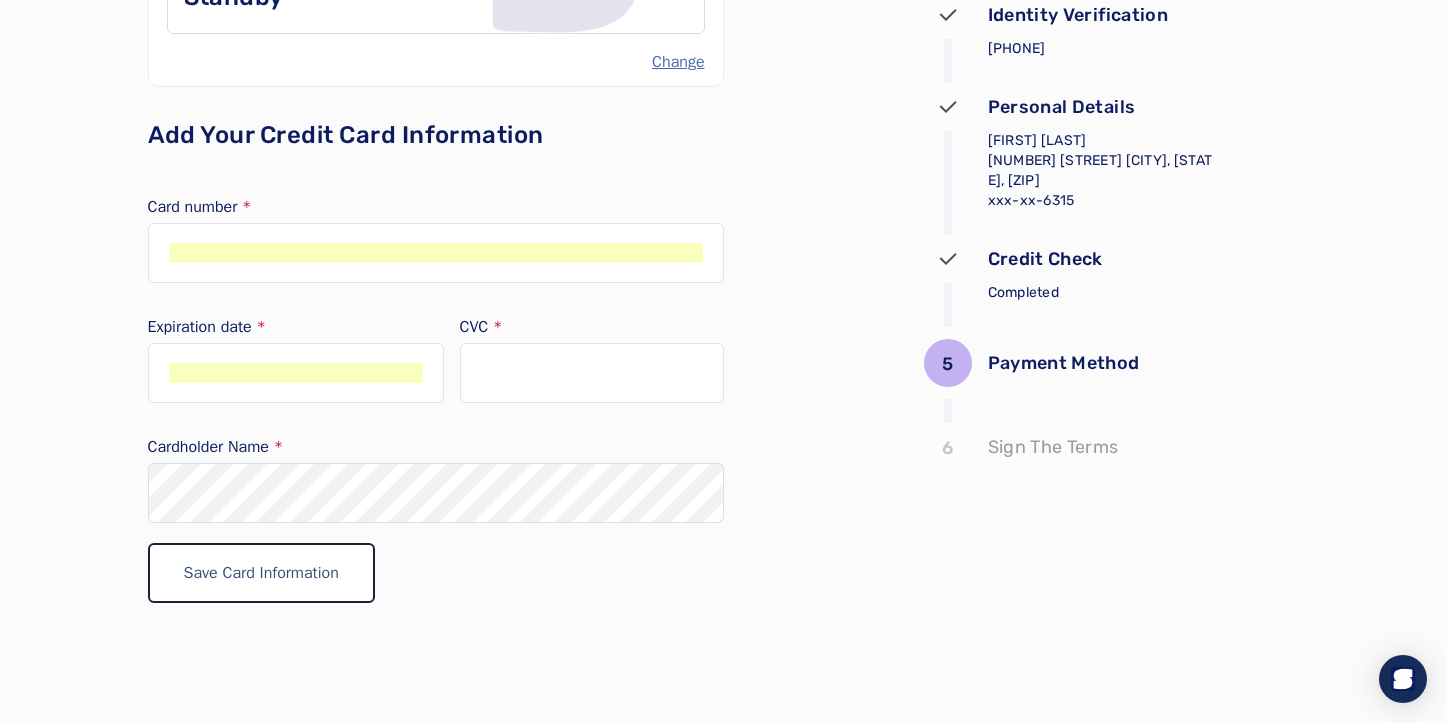 click on "Save Card Information" at bounding box center [261, 573] 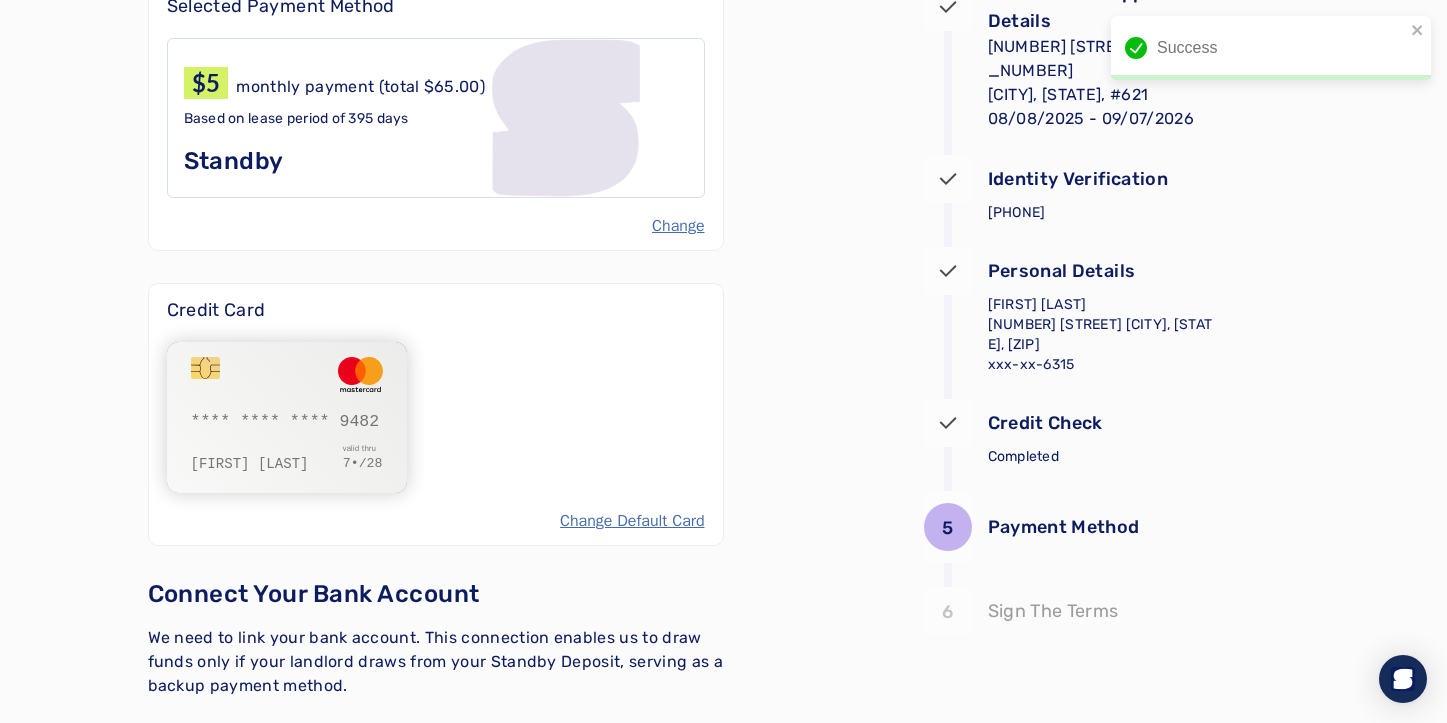 scroll, scrollTop: 341, scrollLeft: 0, axis: vertical 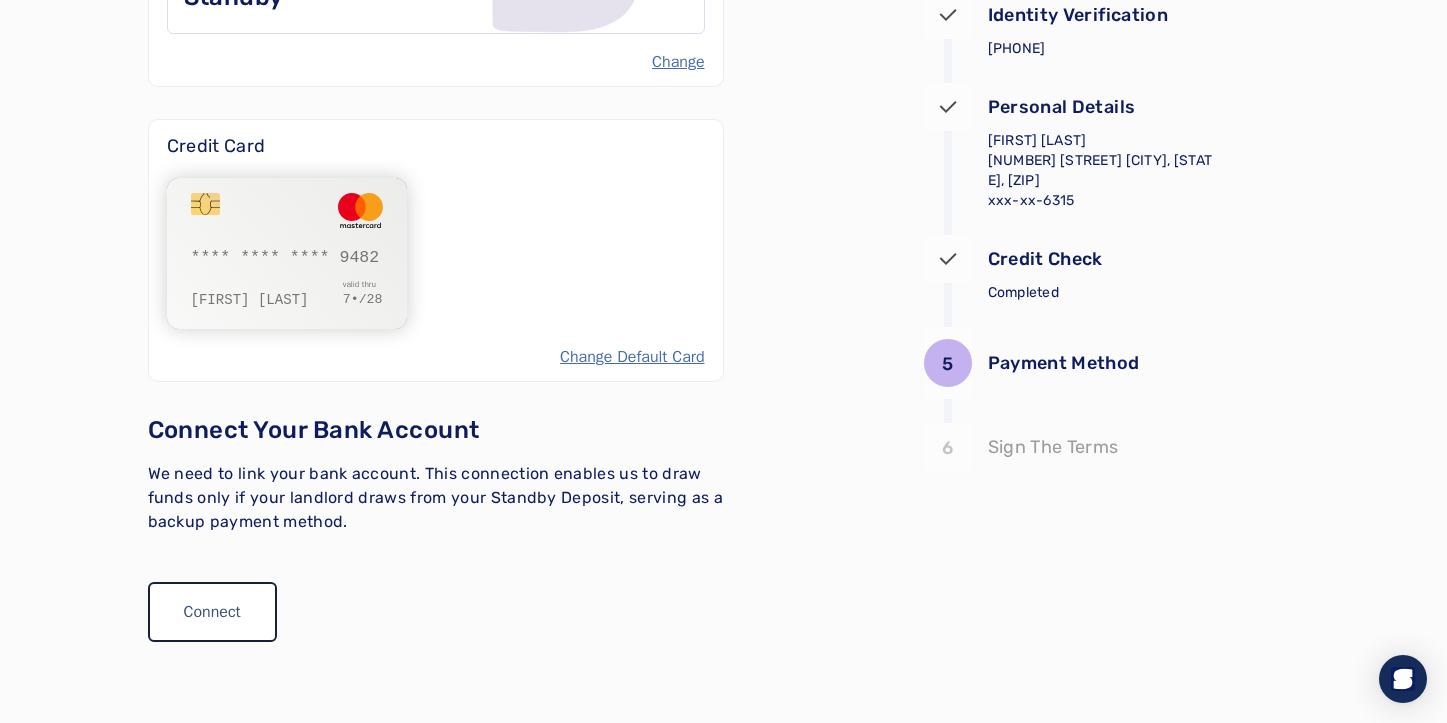 drag, startPoint x: 240, startPoint y: 611, endPoint x: 500, endPoint y: 428, distance: 317.94498 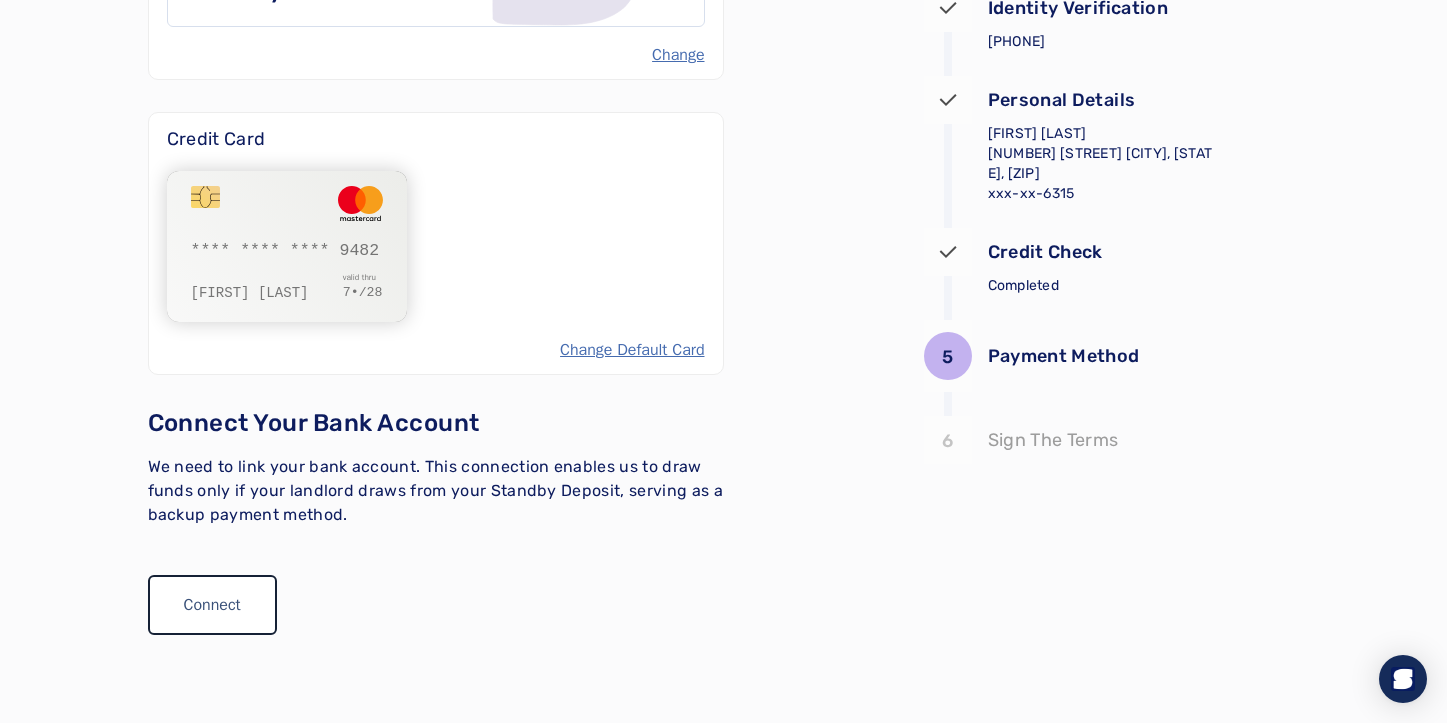 click on "Connect" at bounding box center [212, 605] 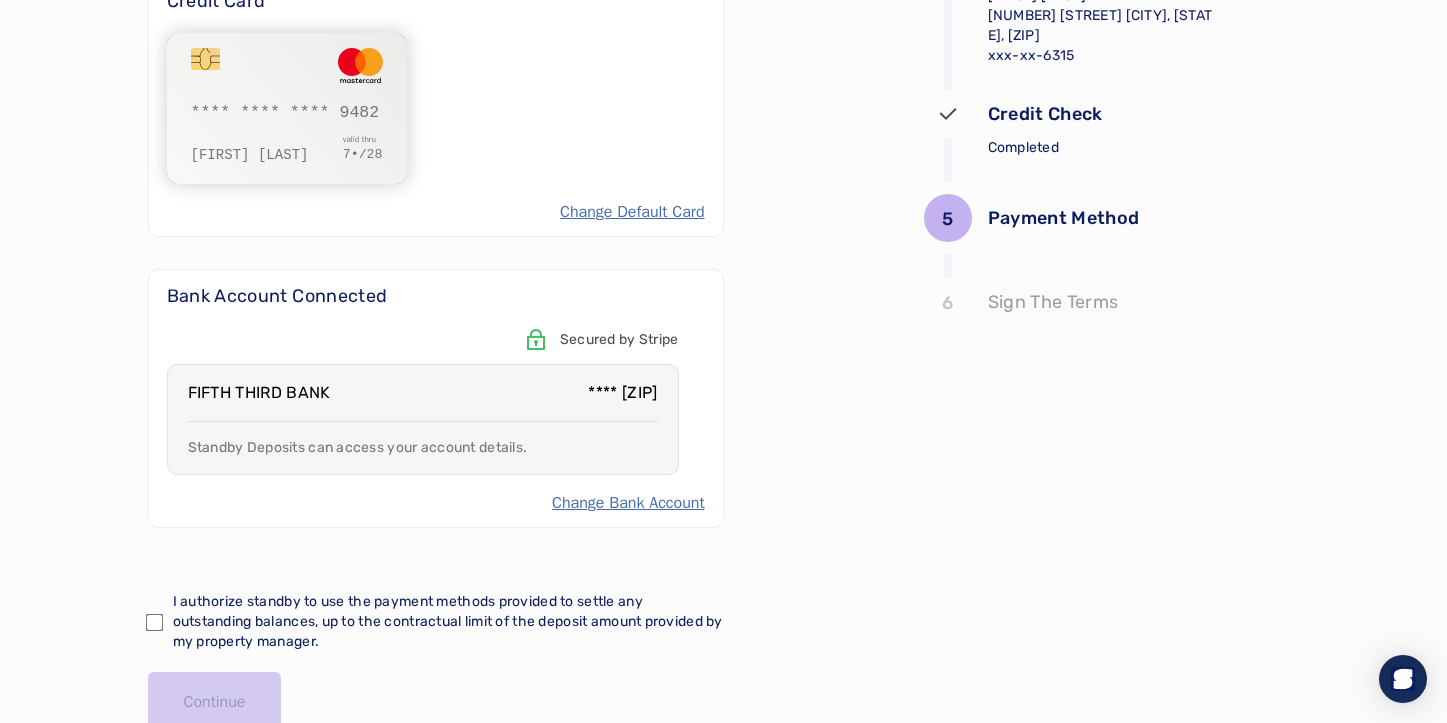 scroll, scrollTop: 583, scrollLeft: 0, axis: vertical 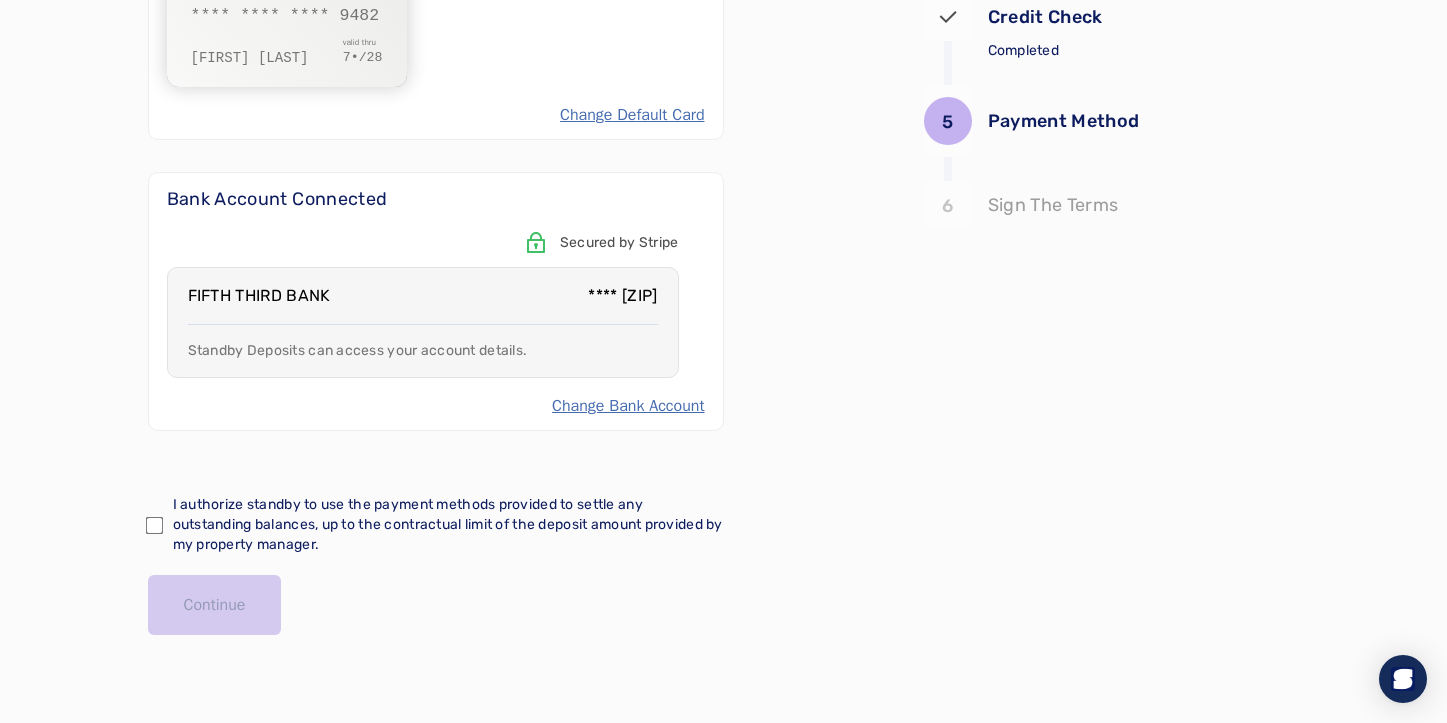 click on "I authorize standby to use the payment methods provided to settle any outstanding balances, up to the contractual limit of the deposit amount provided by my property manager." at bounding box center (436, 525) 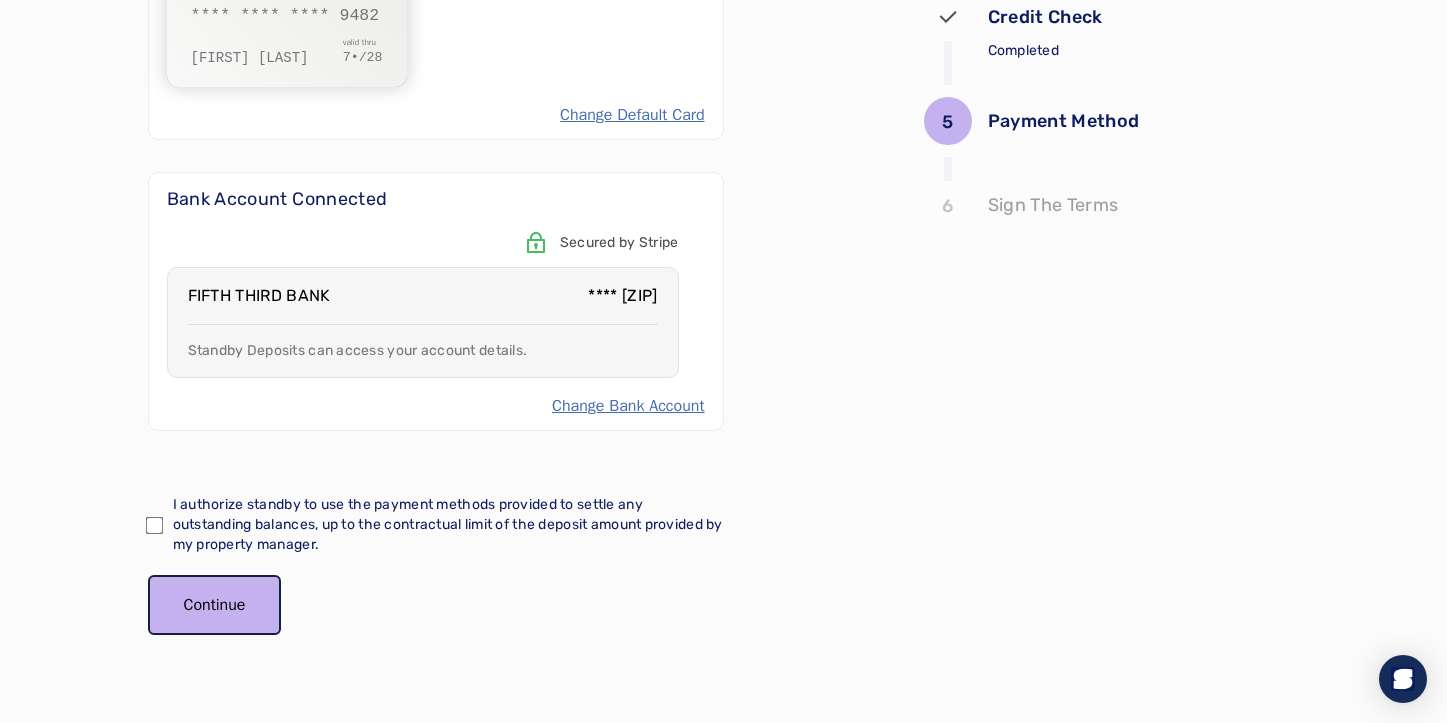 click on "Continue" at bounding box center (215, 605) 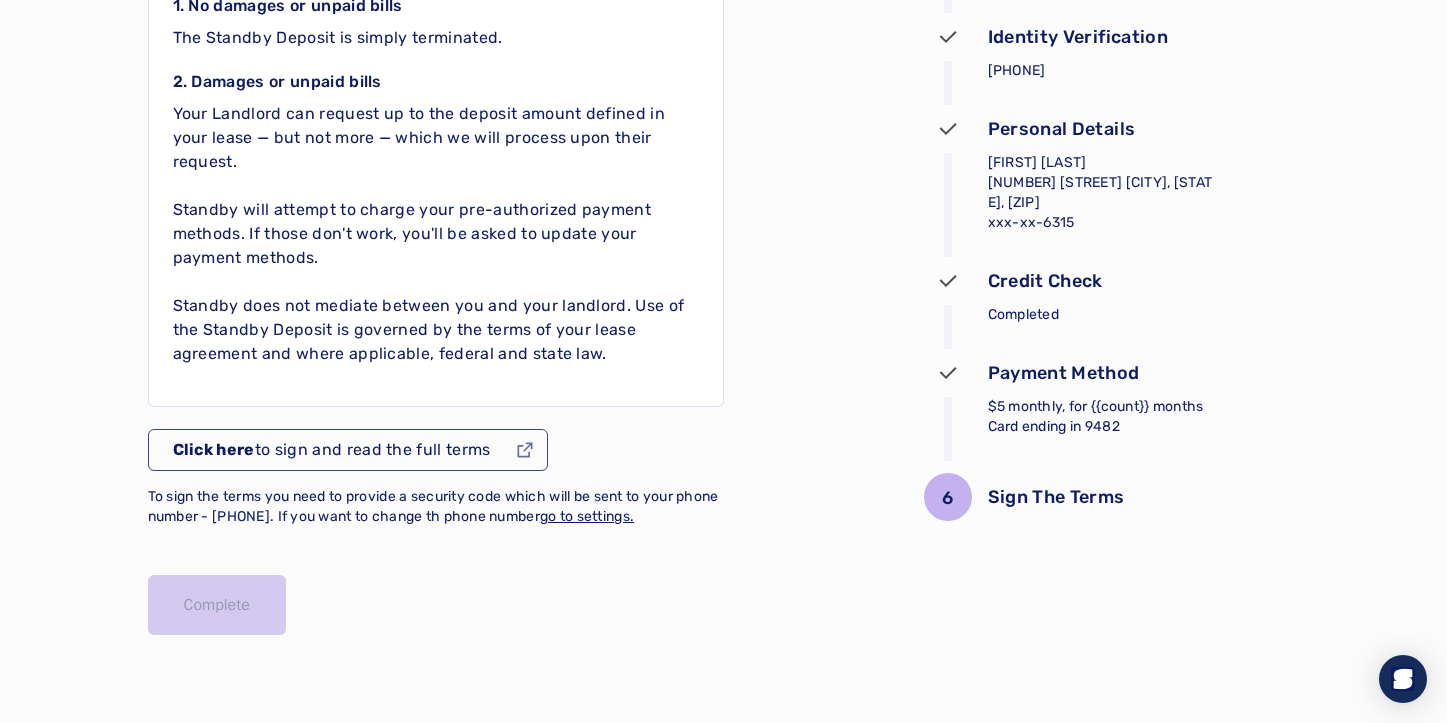 scroll, scrollTop: 339, scrollLeft: 0, axis: vertical 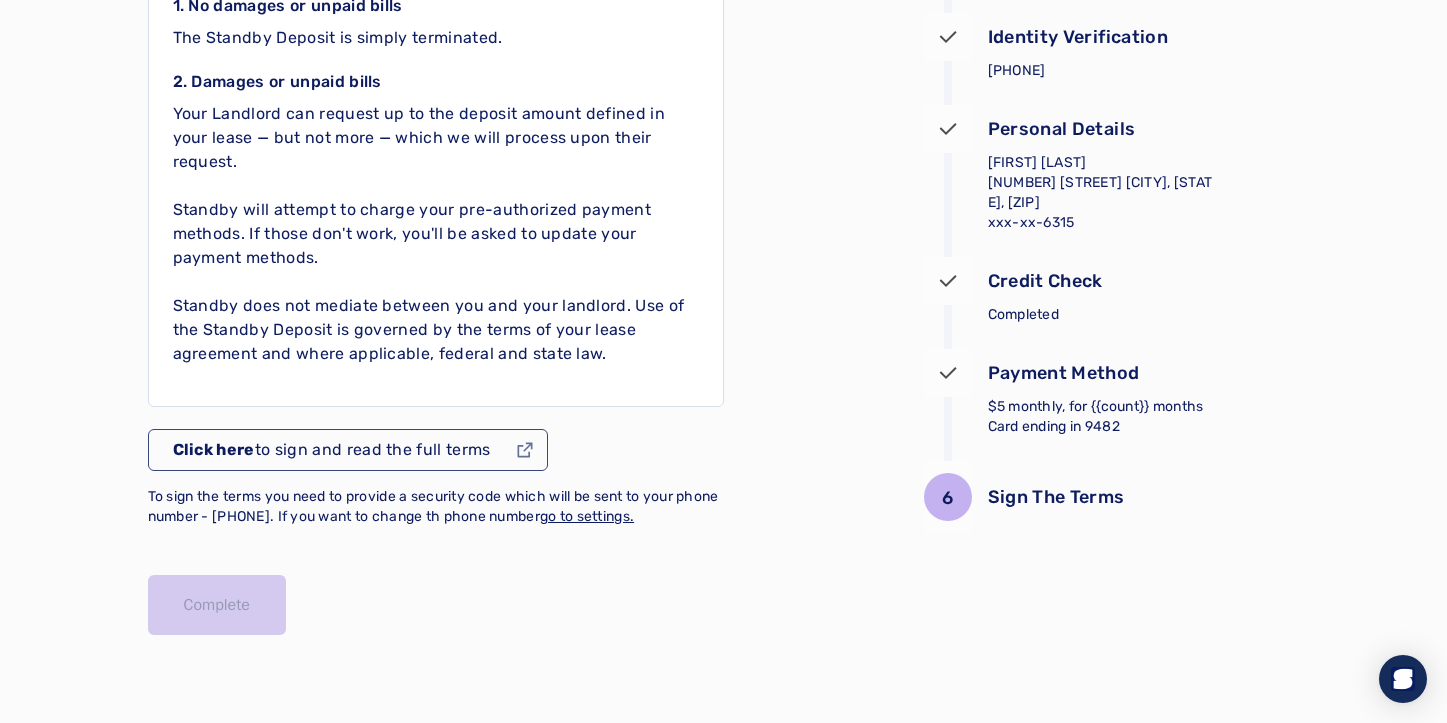 click on "Click here" at bounding box center [214, 449] 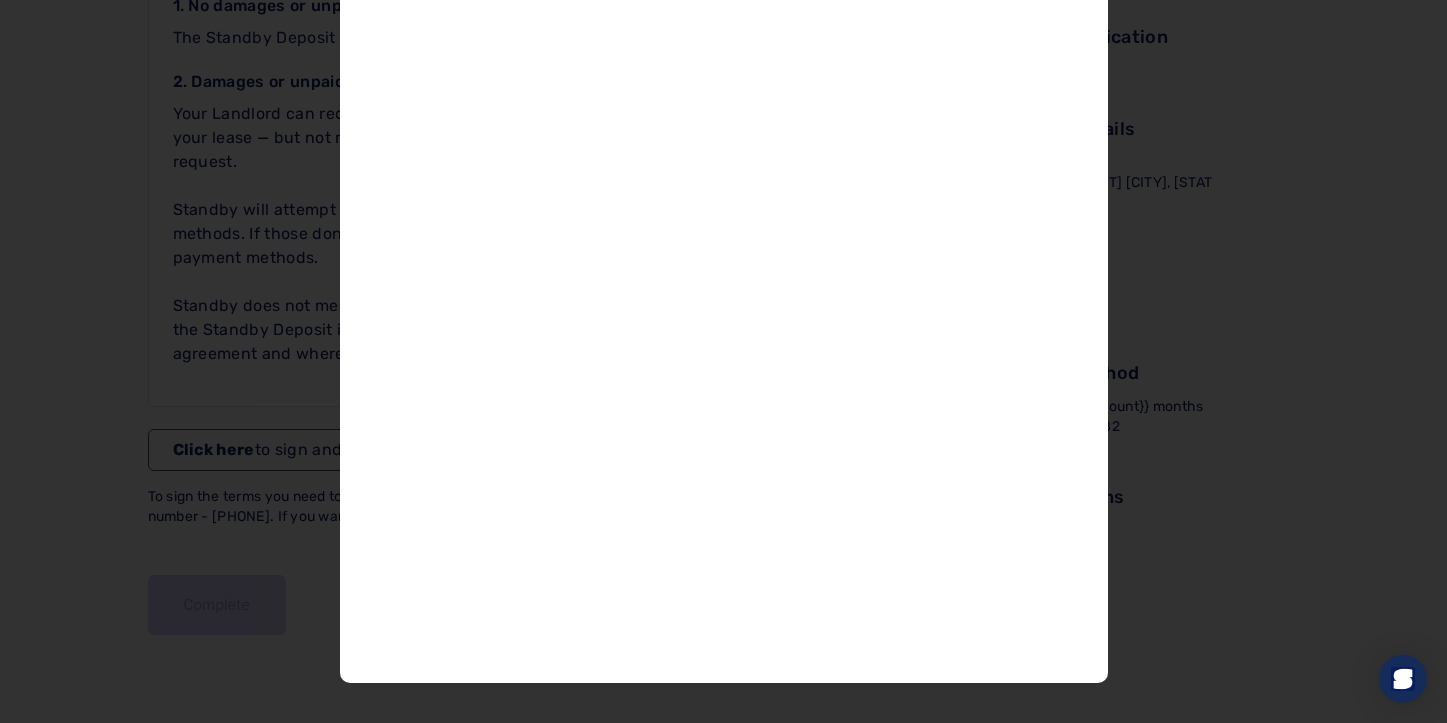 scroll, scrollTop: 104, scrollLeft: 0, axis: vertical 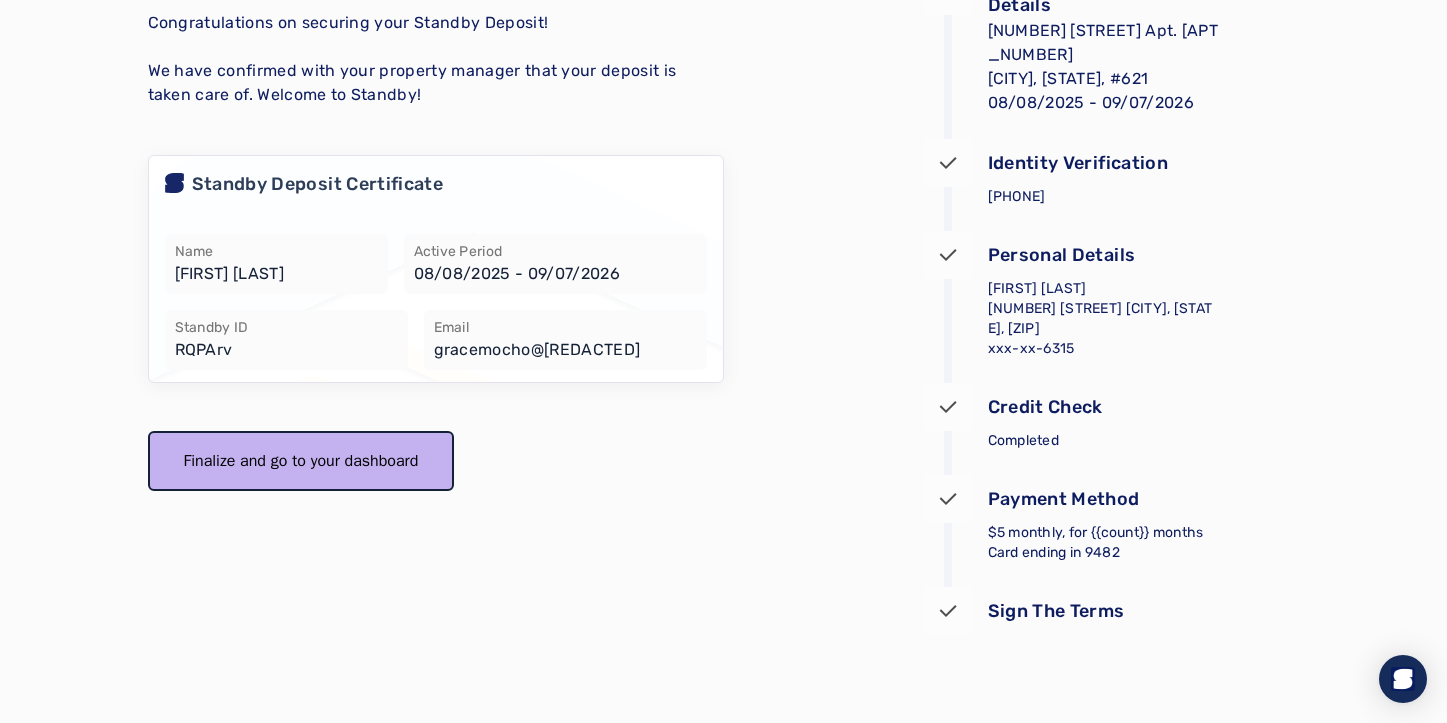 click on "Finalize and go to your dashboard" at bounding box center [301, 461] 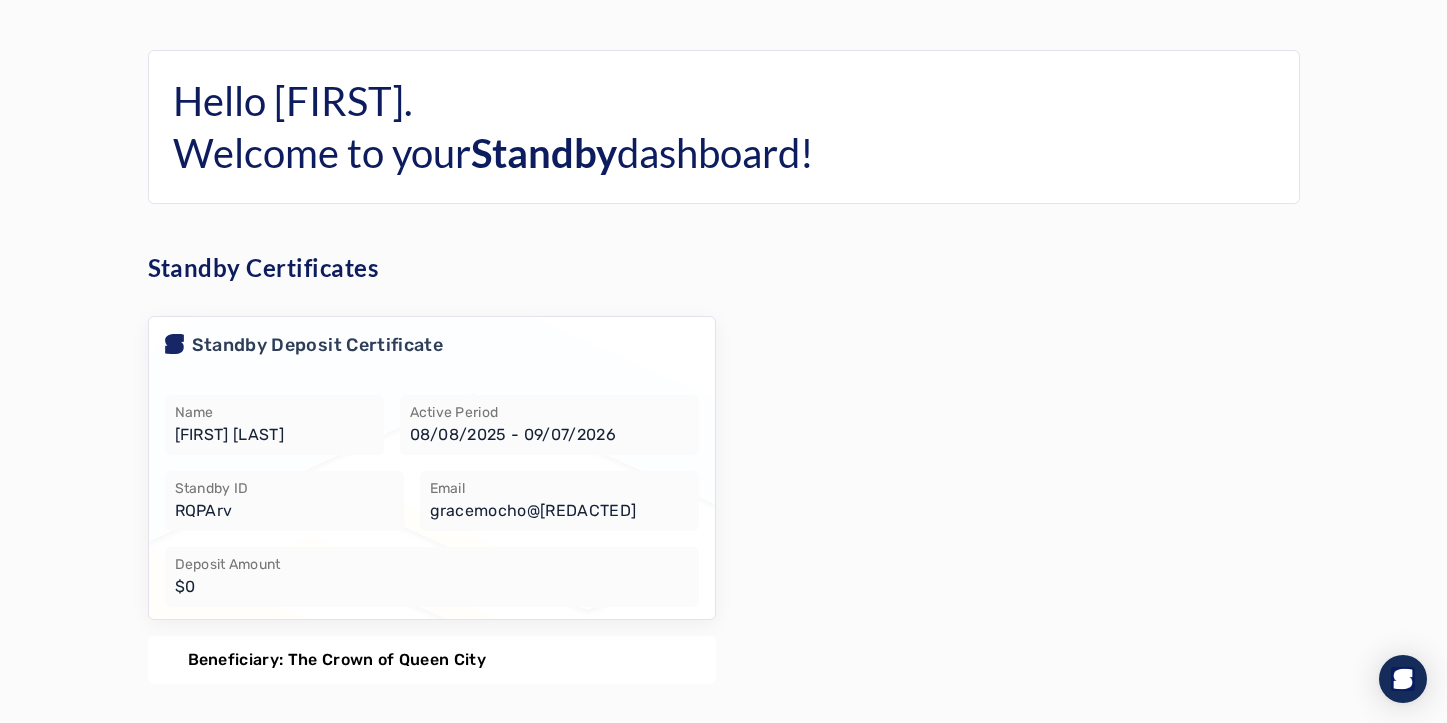 scroll, scrollTop: 107, scrollLeft: 0, axis: vertical 